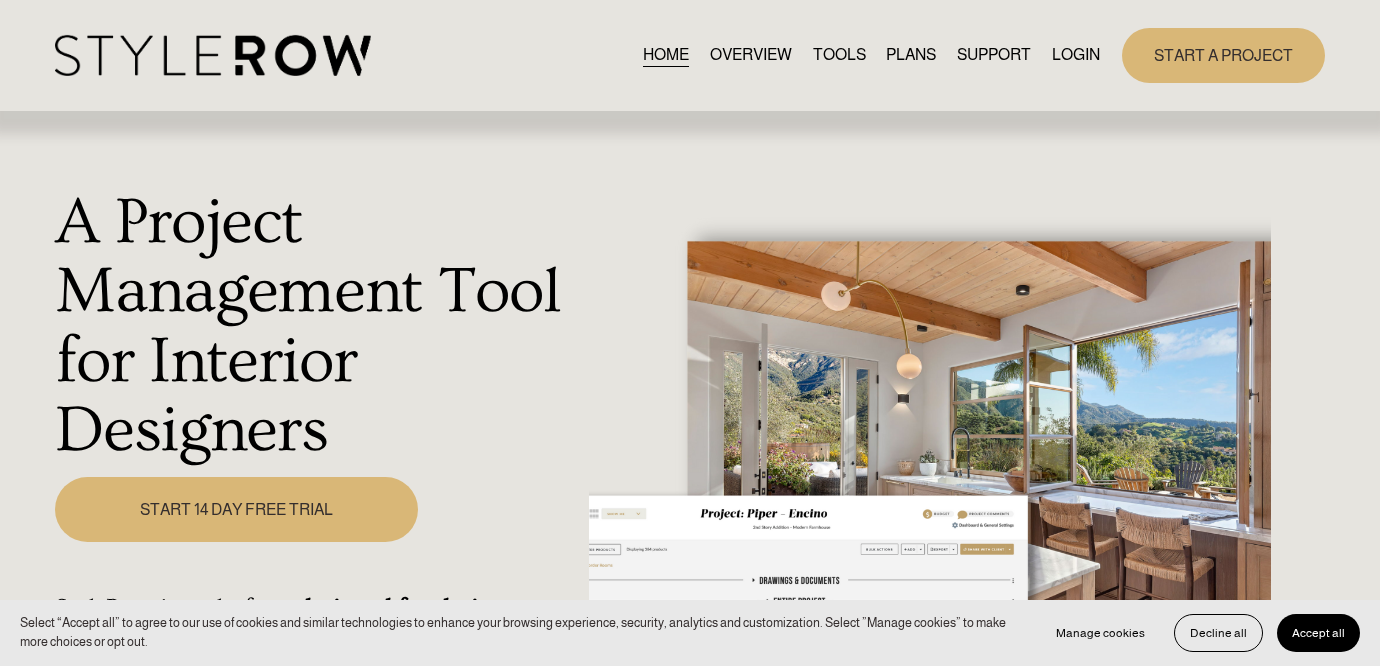 scroll, scrollTop: 0, scrollLeft: 0, axis: both 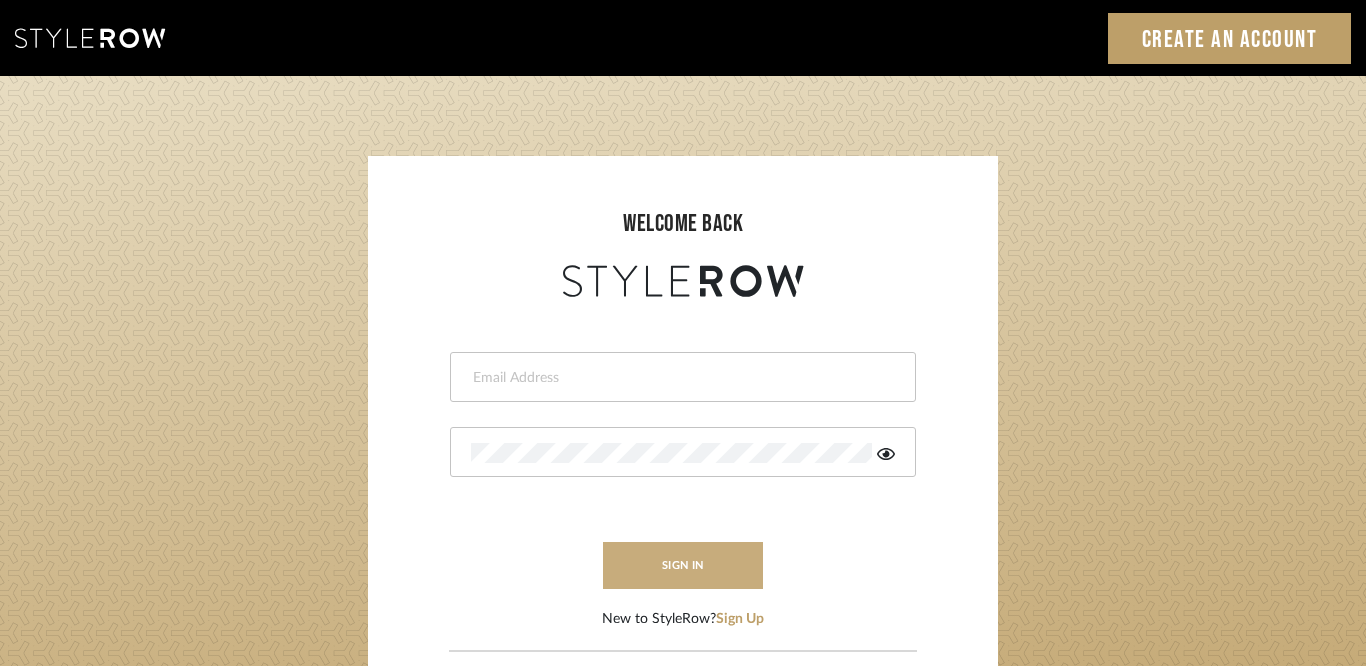 type on "designassist@grandcaribebelize.com" 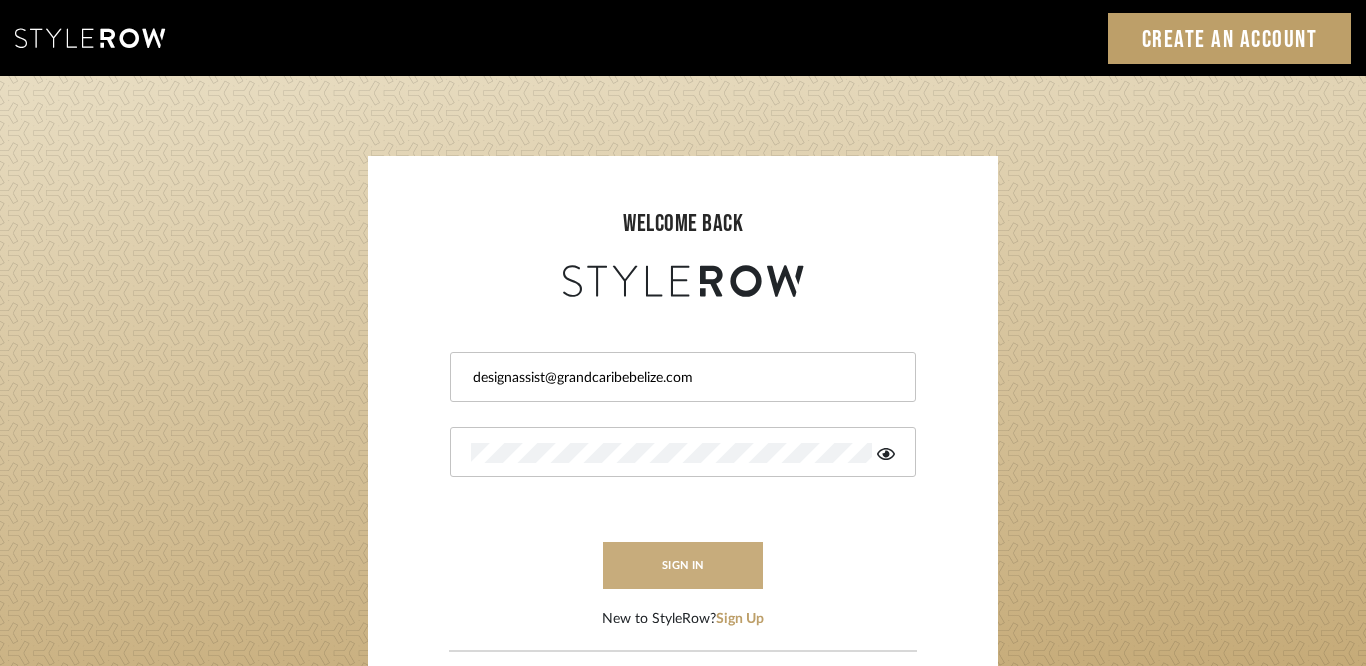 click on "sign in" at bounding box center (683, 565) 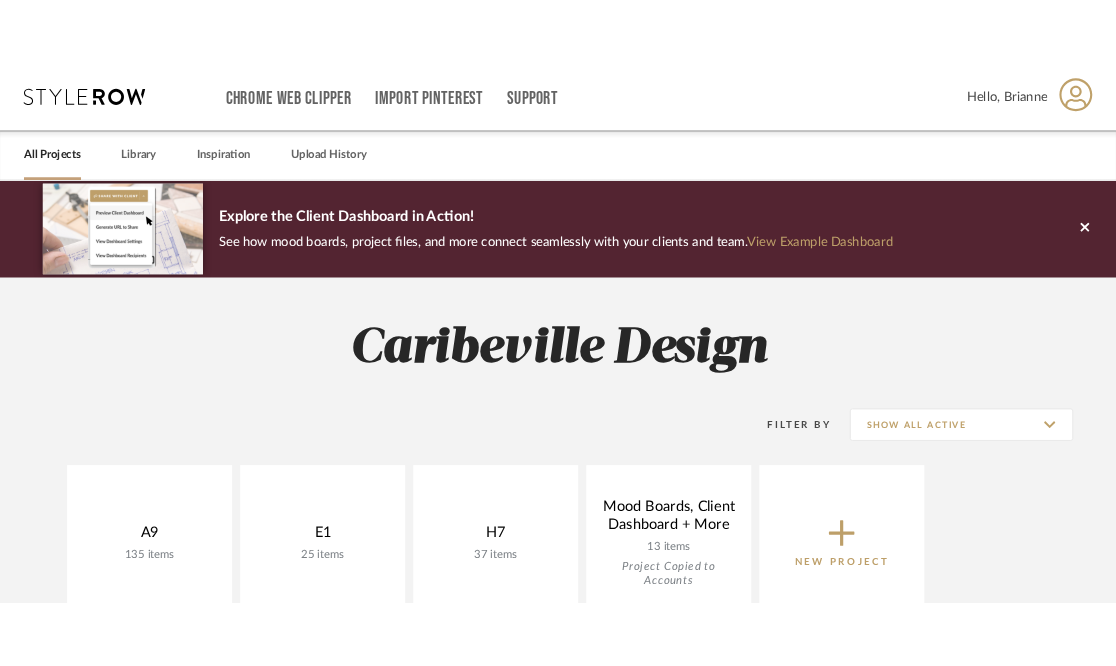 scroll, scrollTop: 0, scrollLeft: 0, axis: both 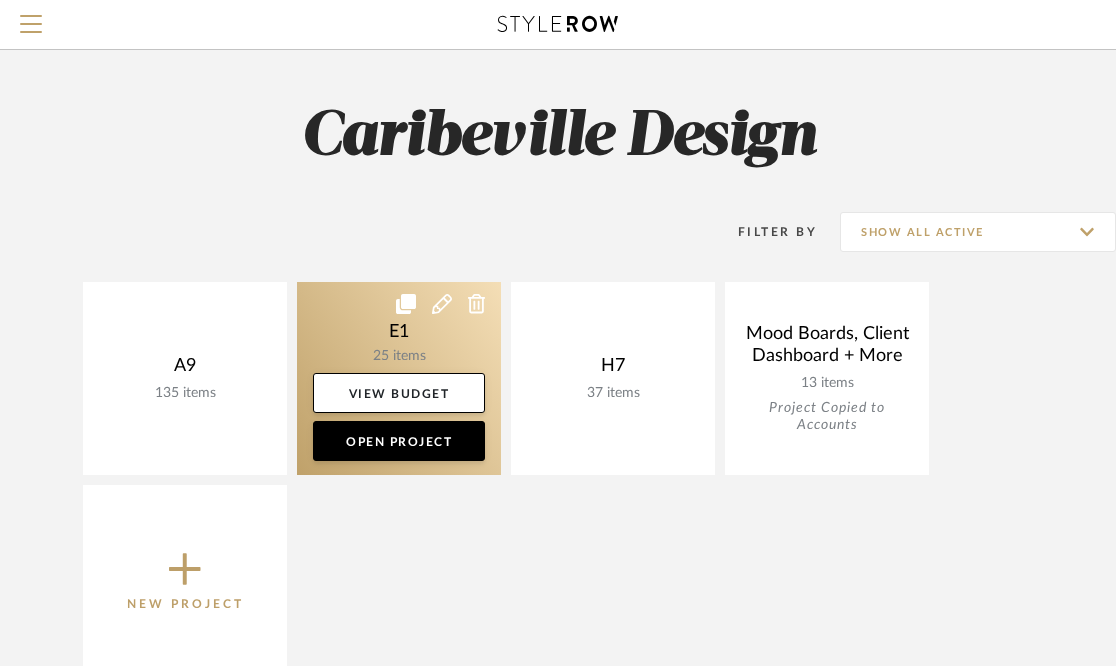 click 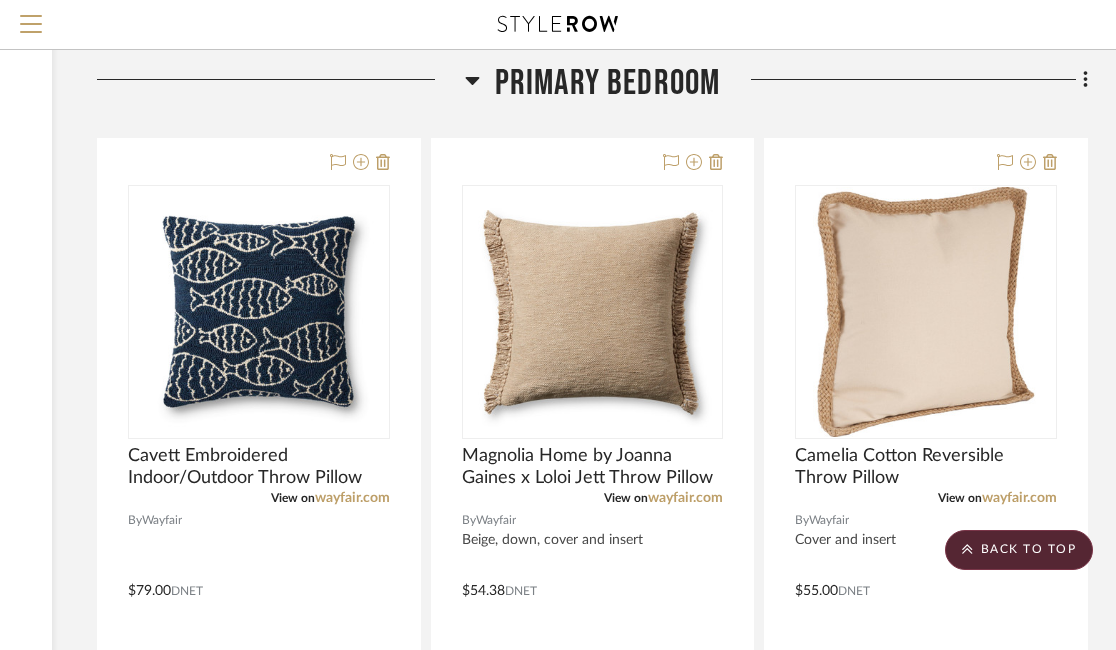 scroll, scrollTop: 5319, scrollLeft: 324, axis: both 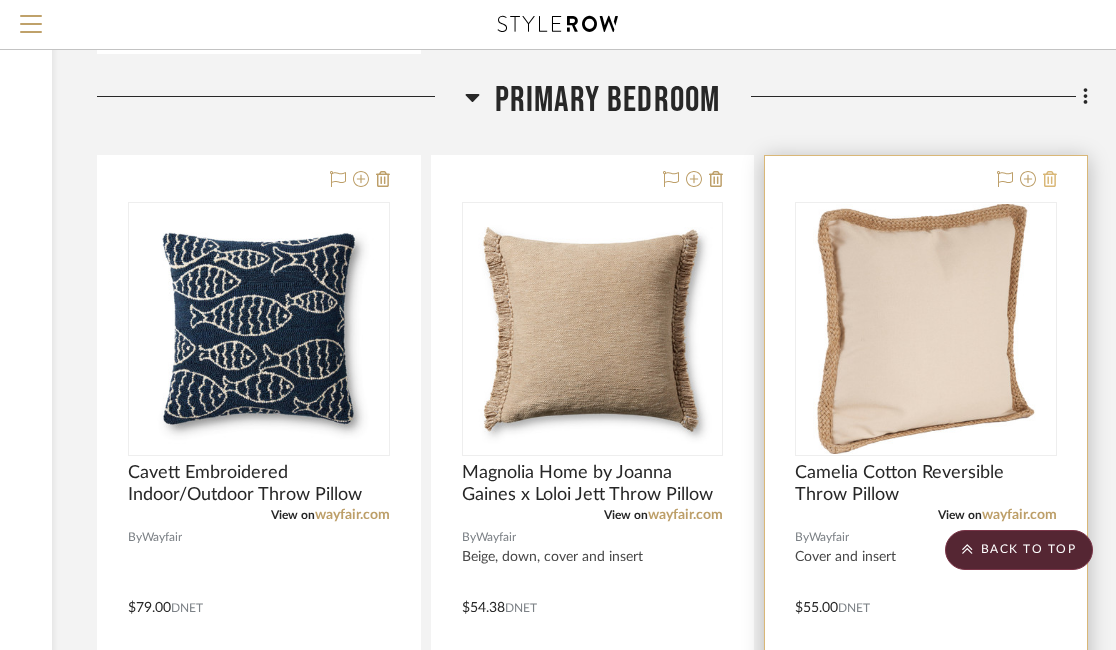 click 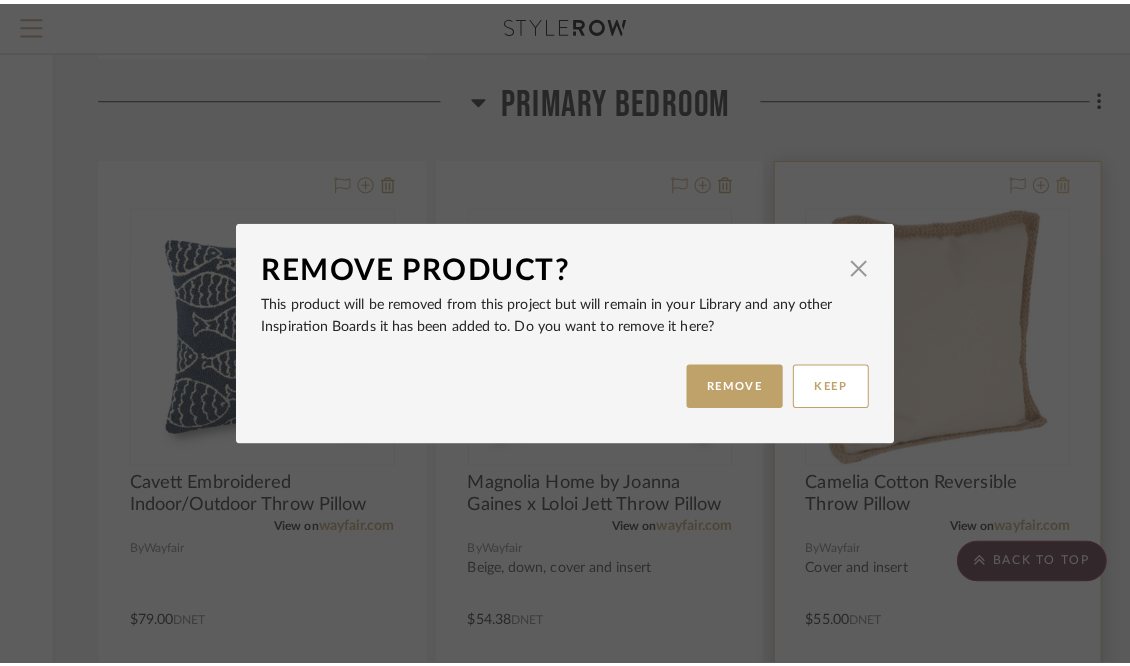 scroll, scrollTop: 0, scrollLeft: 0, axis: both 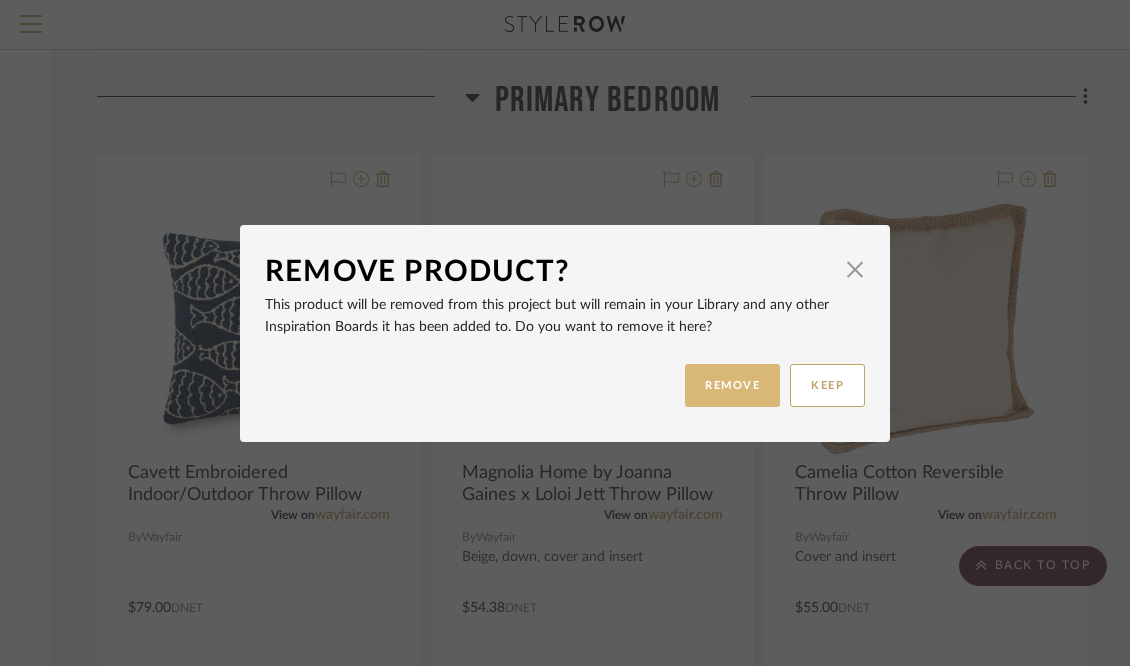 click on "REMOVE" at bounding box center [732, 385] 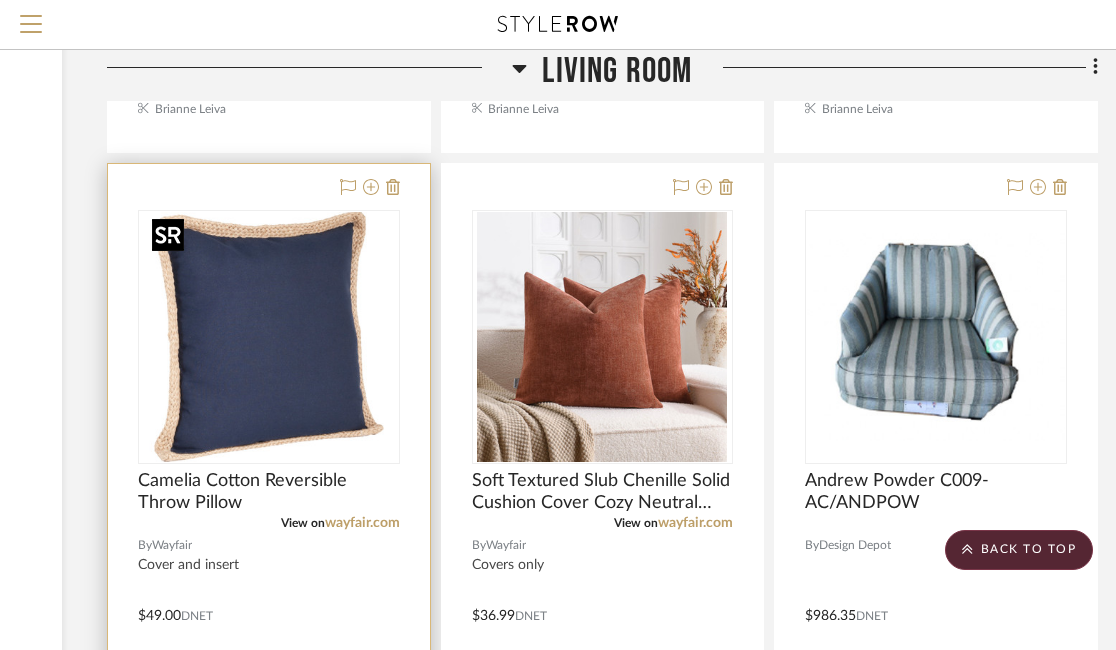 scroll, scrollTop: 1403, scrollLeft: 314, axis: both 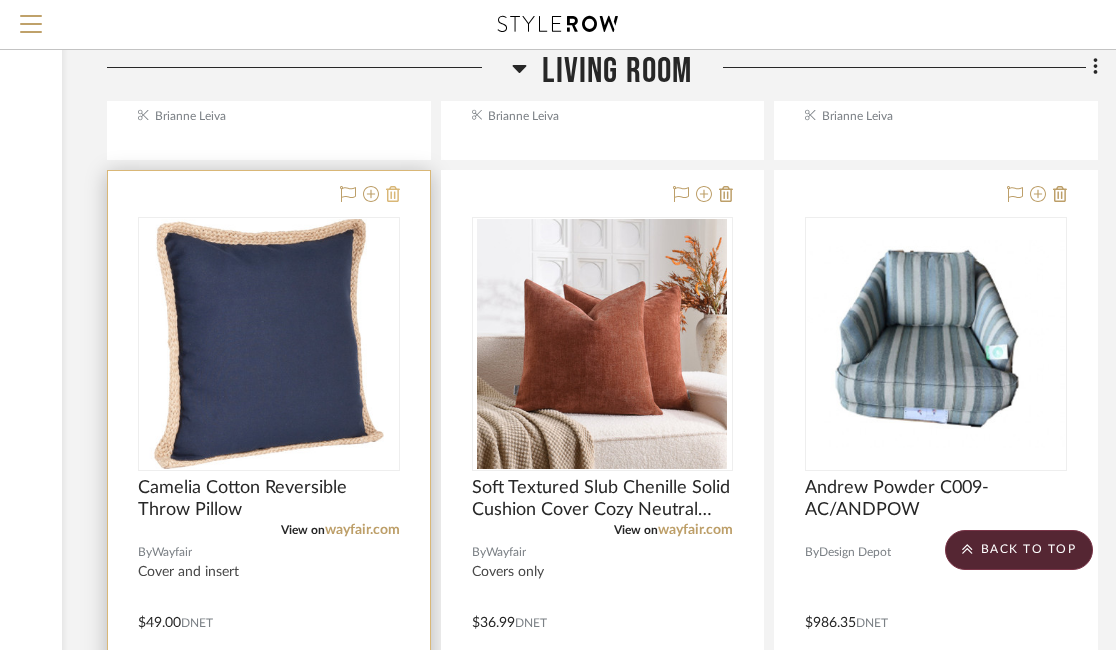 click at bounding box center [393, 195] 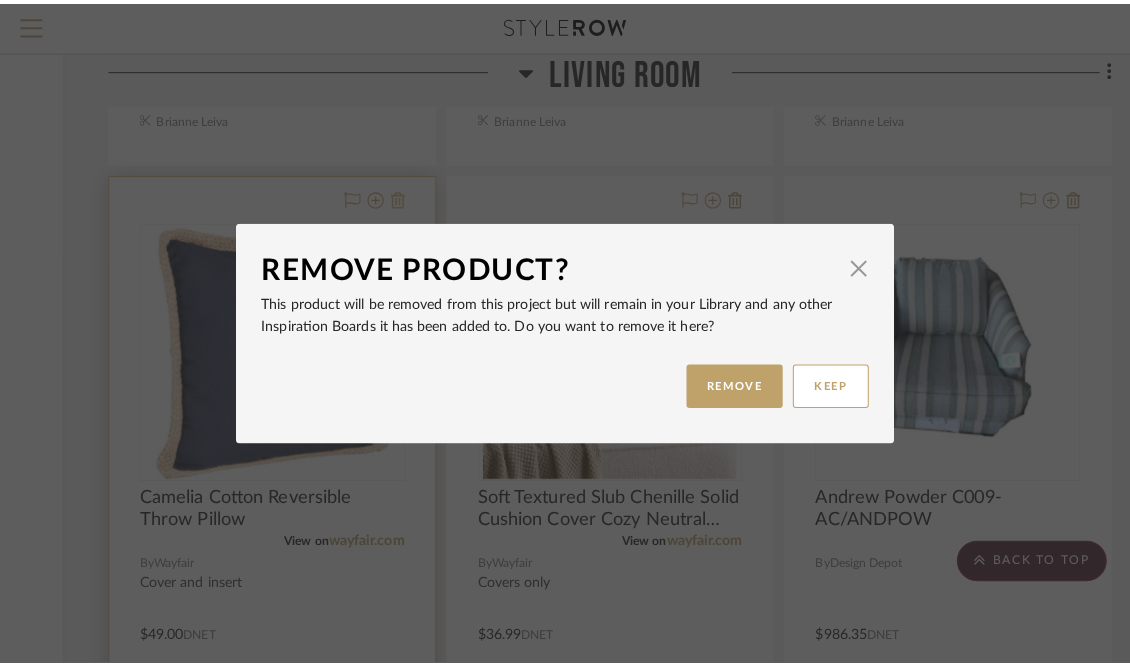 scroll, scrollTop: 0, scrollLeft: 0, axis: both 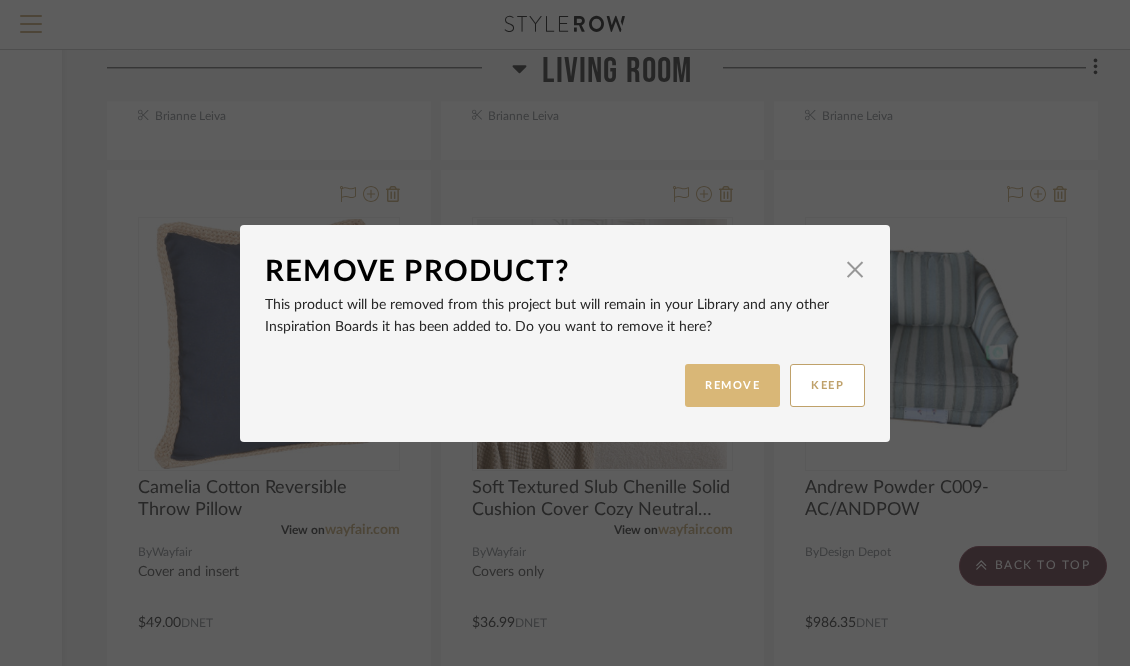 click on "REMOVE" at bounding box center (732, 385) 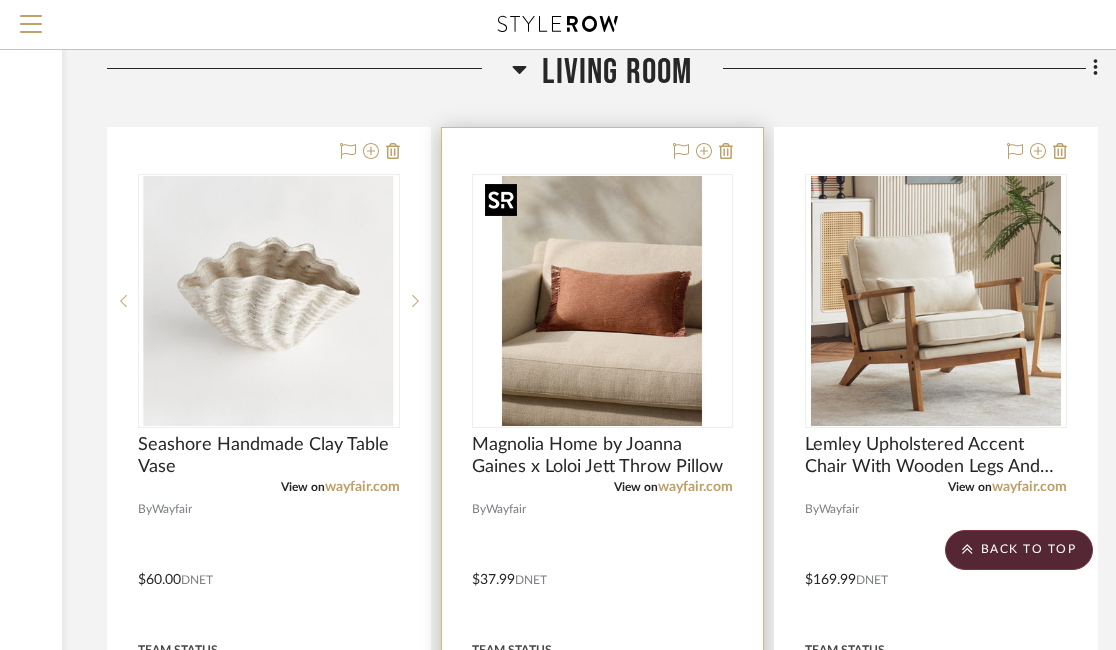 scroll, scrollTop: 569, scrollLeft: 314, axis: both 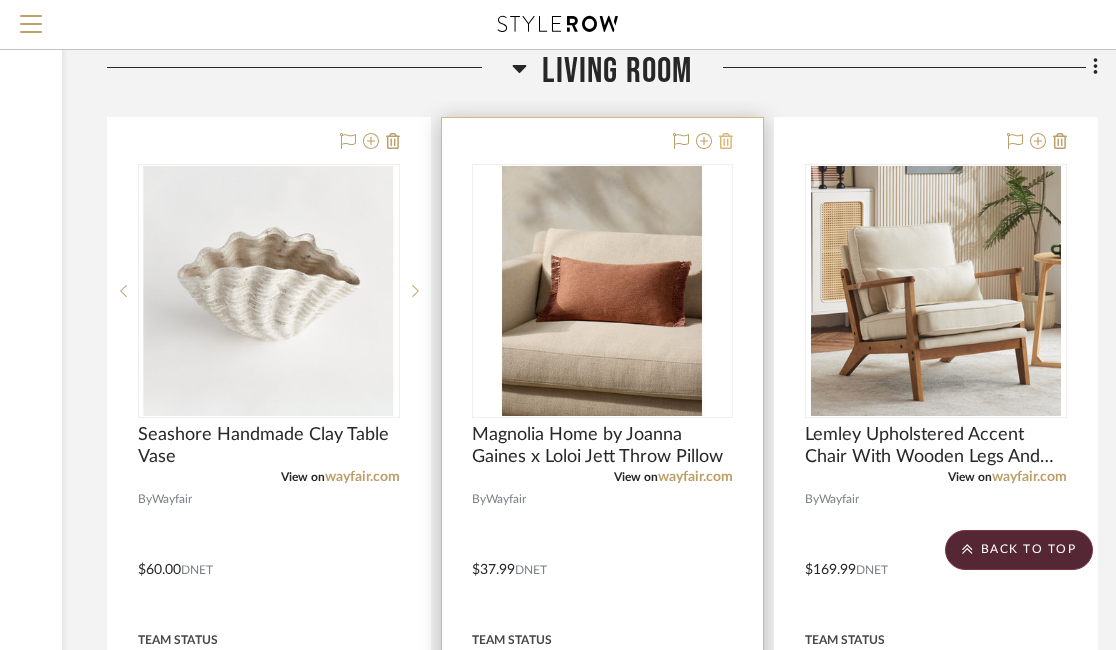 click 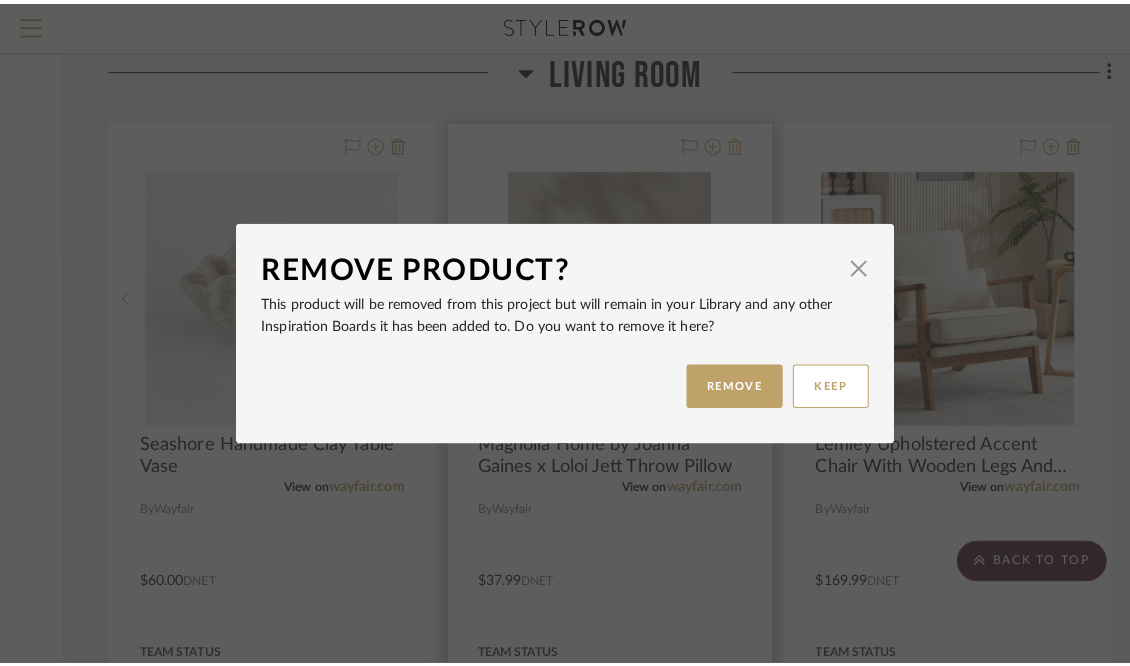 scroll, scrollTop: 0, scrollLeft: 0, axis: both 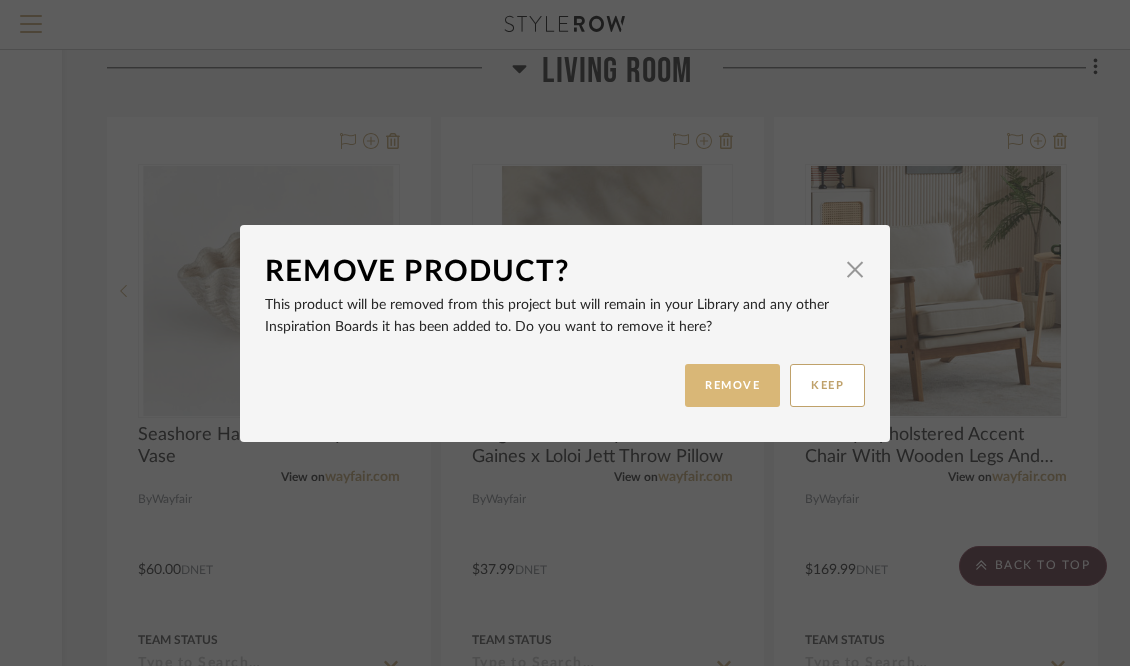 click on "REMOVE" at bounding box center (732, 385) 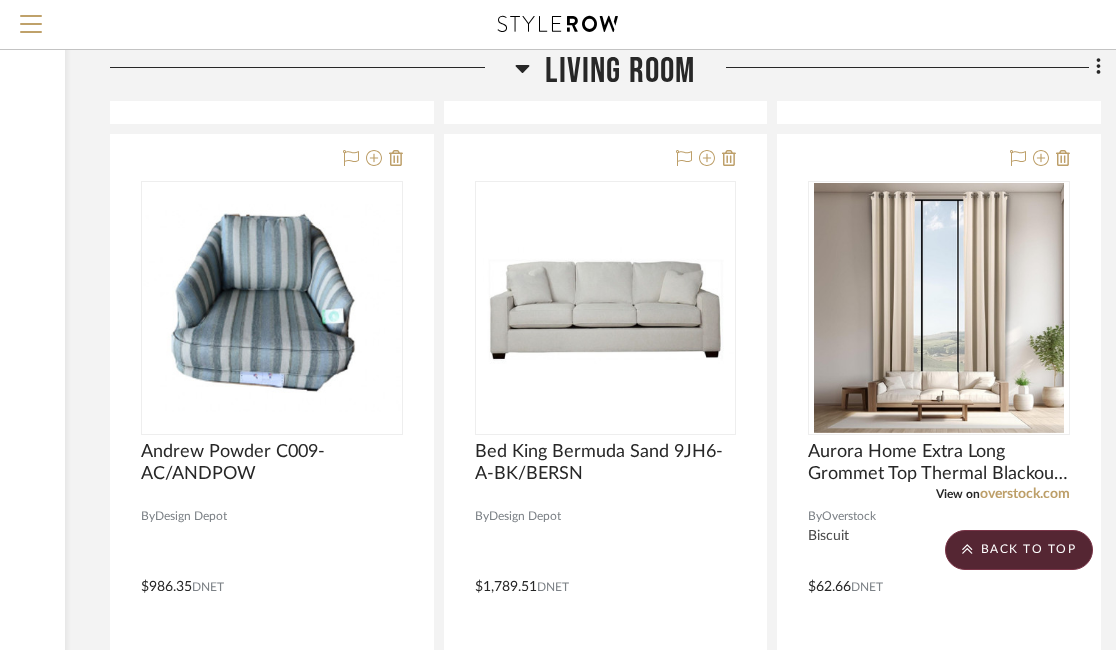 scroll, scrollTop: 1428, scrollLeft: 311, axis: both 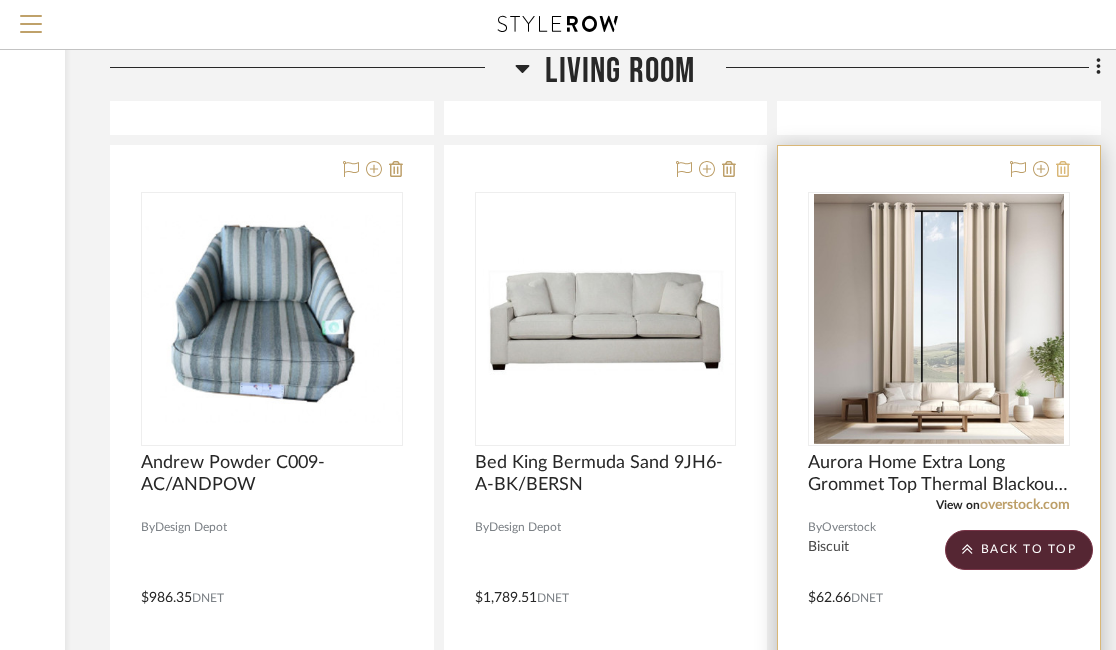 click 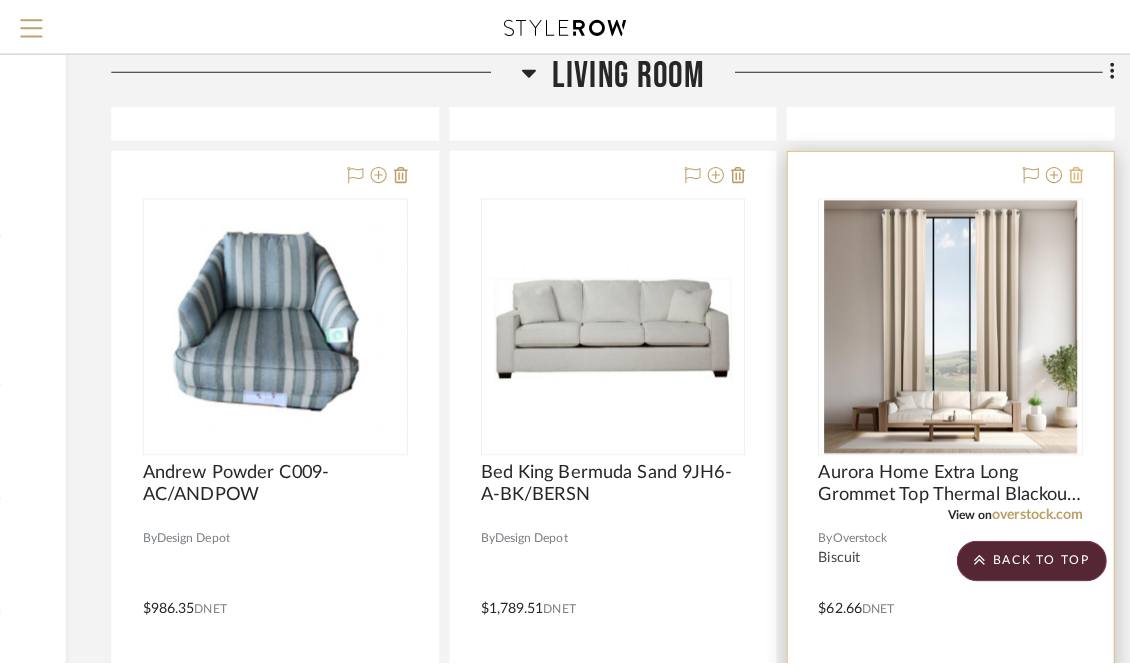 scroll, scrollTop: 0, scrollLeft: 0, axis: both 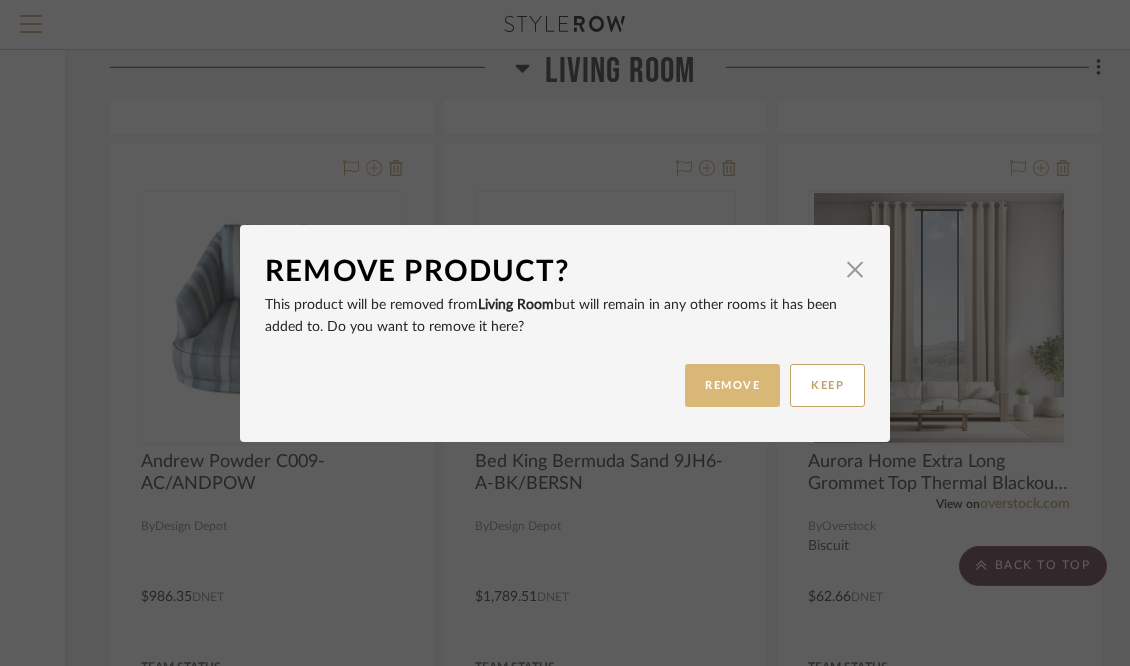 click on "REMOVE" at bounding box center [732, 385] 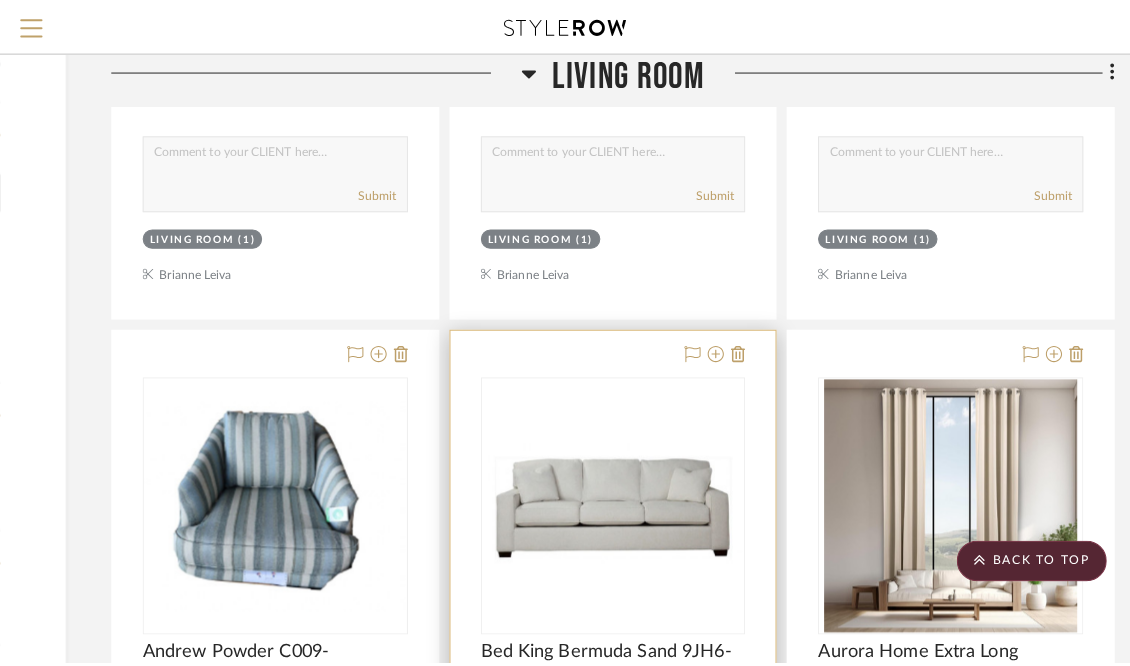 scroll, scrollTop: 0, scrollLeft: 0, axis: both 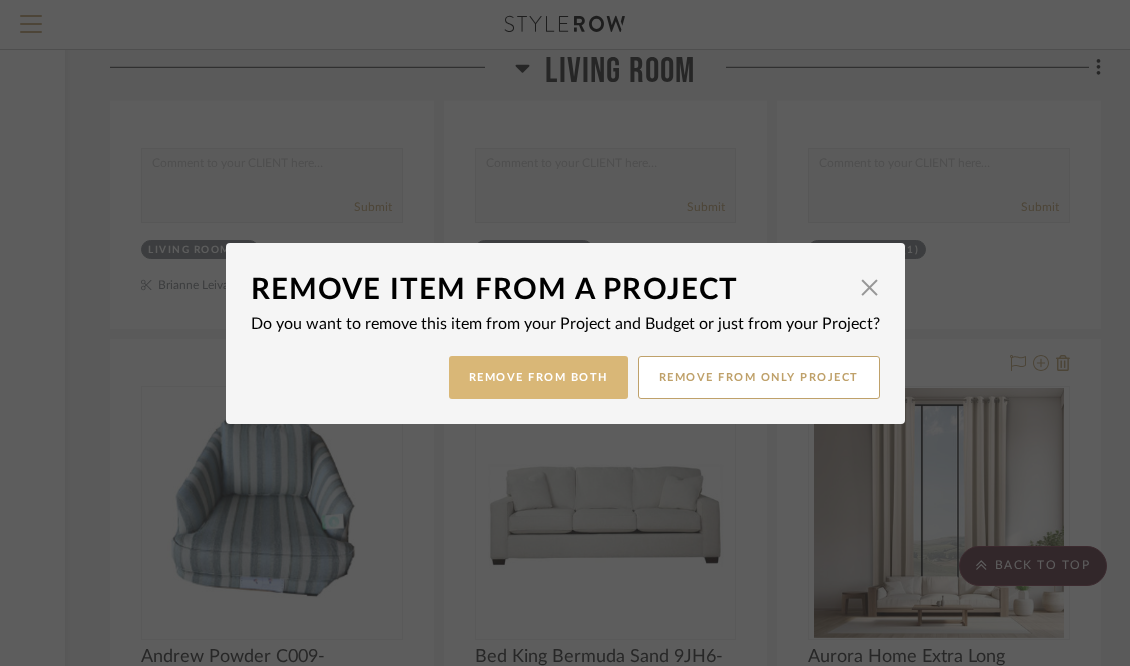 click on "Remove from Both" at bounding box center [538, 377] 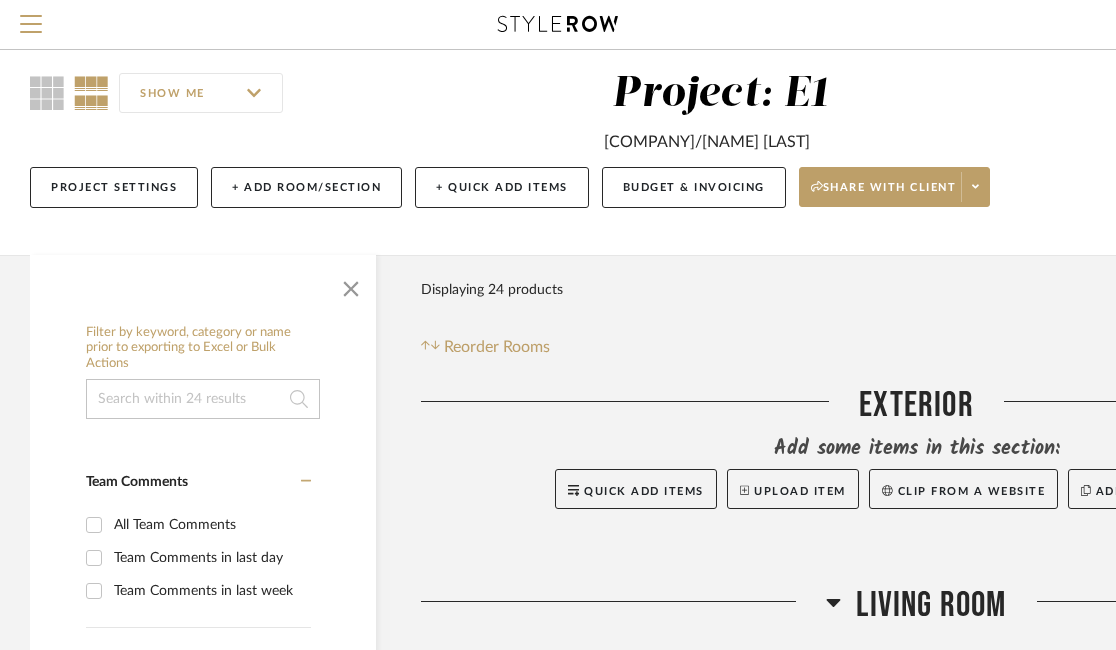 scroll, scrollTop: 0, scrollLeft: 0, axis: both 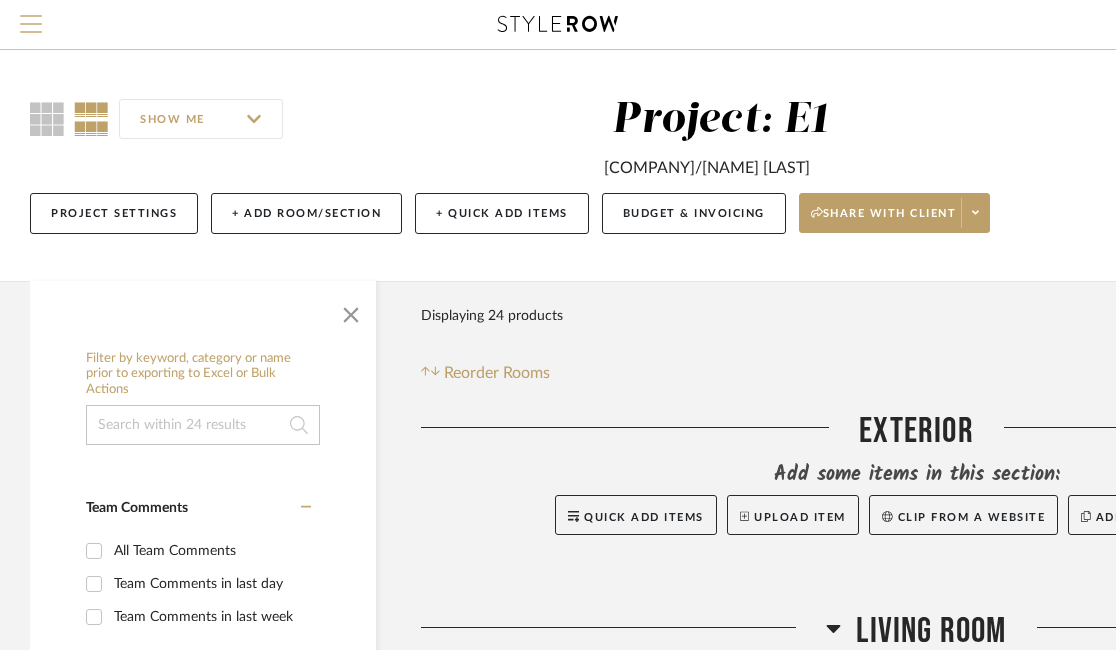 click at bounding box center (31, 30) 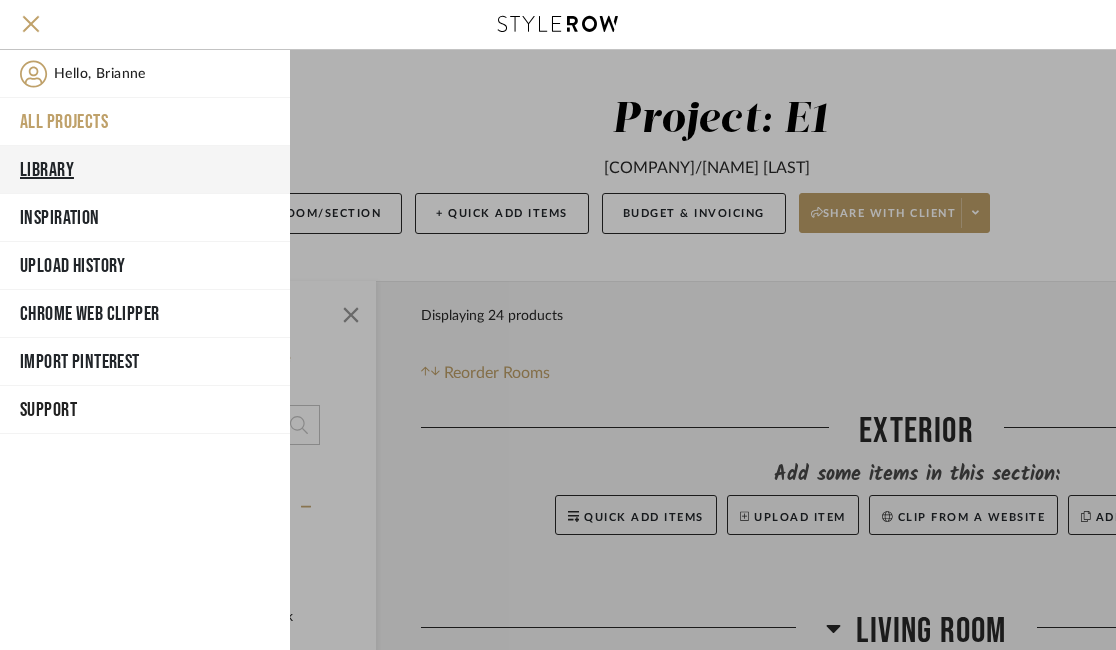 click on "Library" at bounding box center (145, 170) 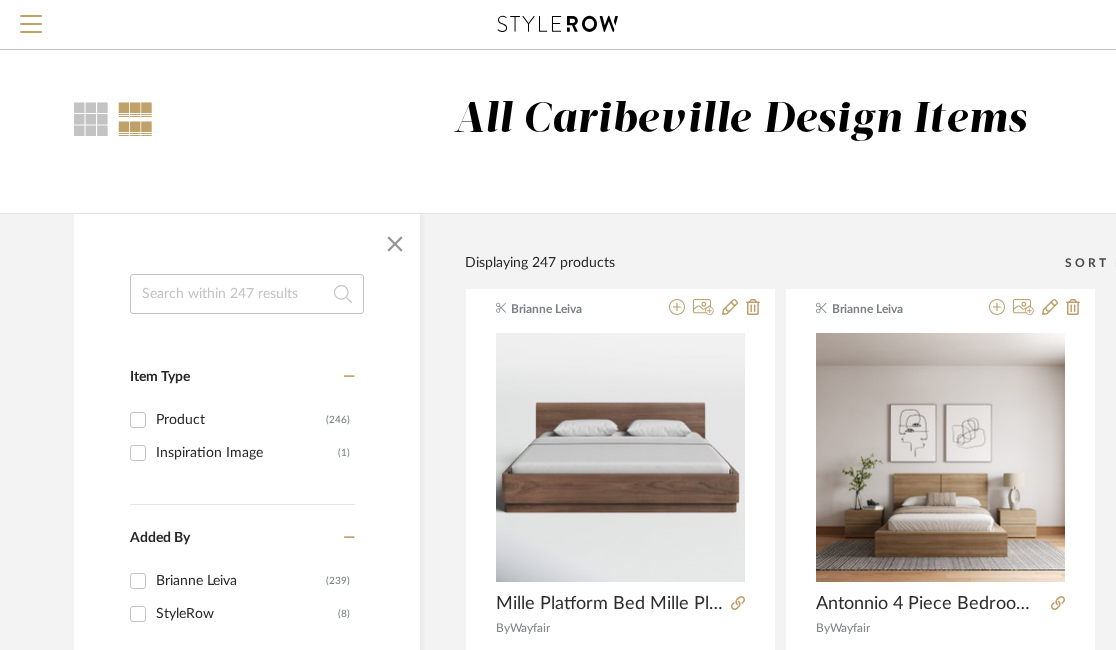 click 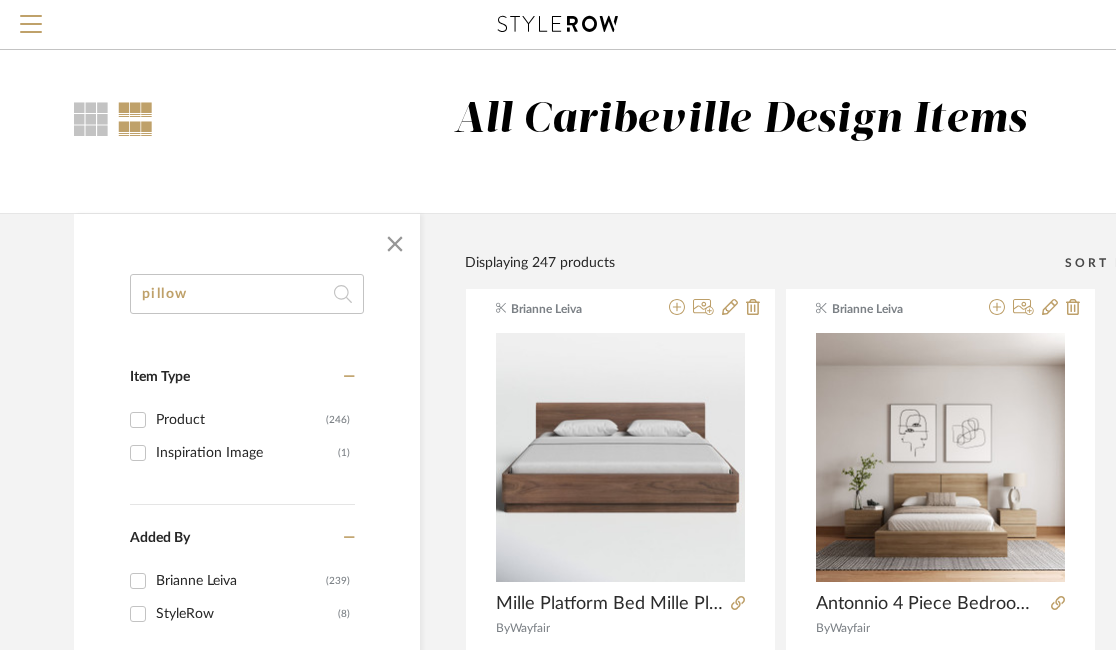 type on "pillow" 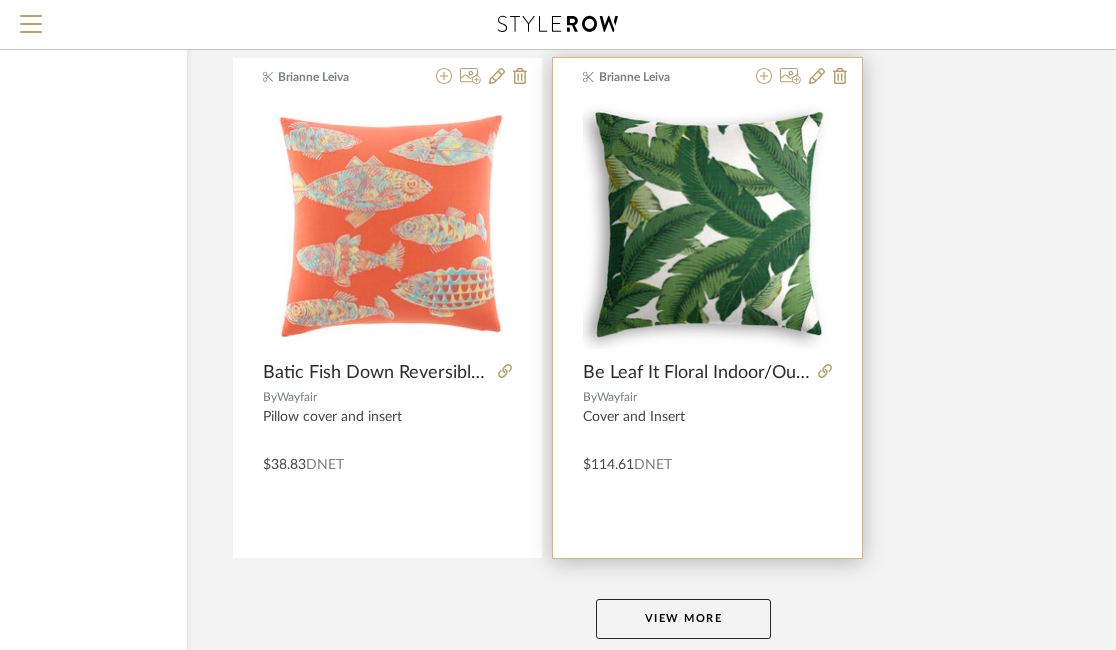 scroll, scrollTop: 9105, scrollLeft: 233, axis: both 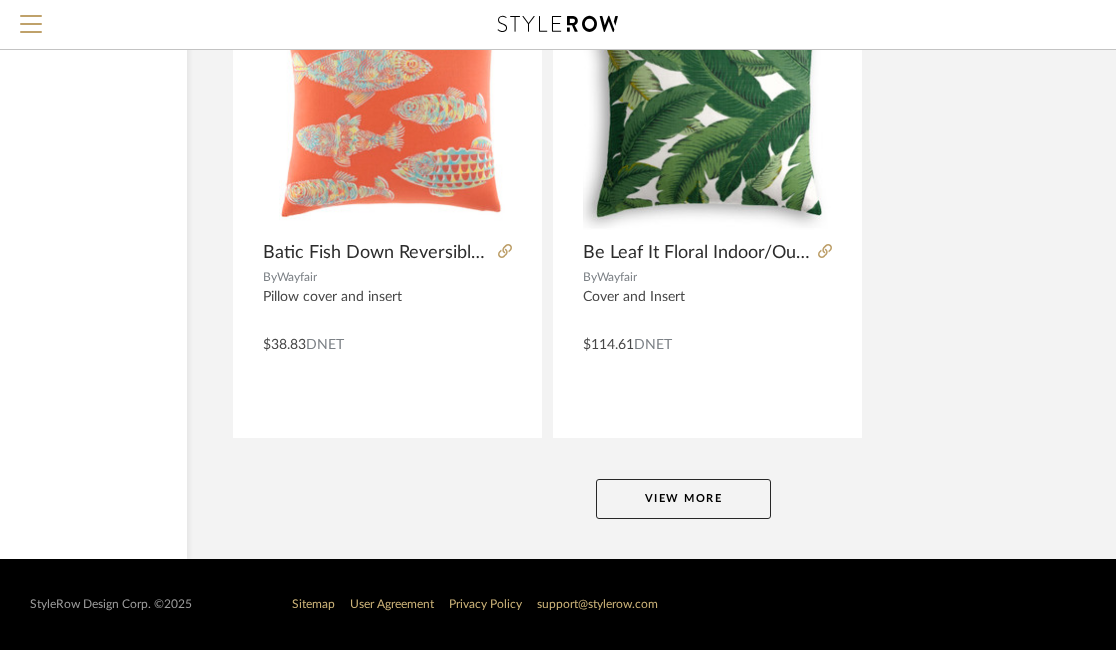 click on "View More" 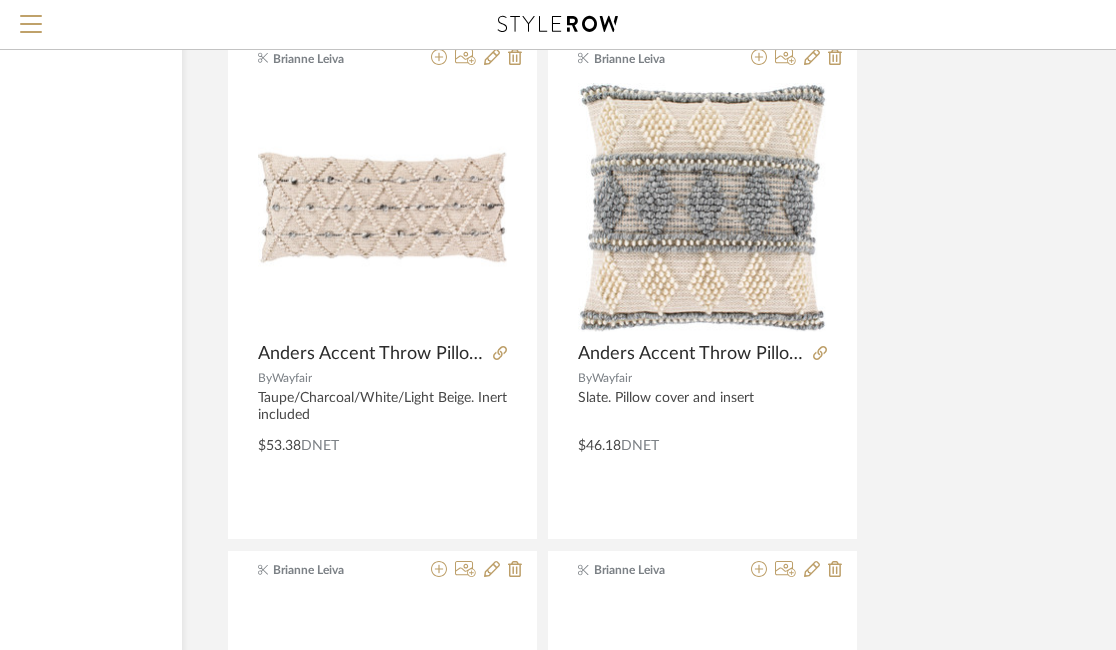 scroll, scrollTop: 7472, scrollLeft: 238, axis: both 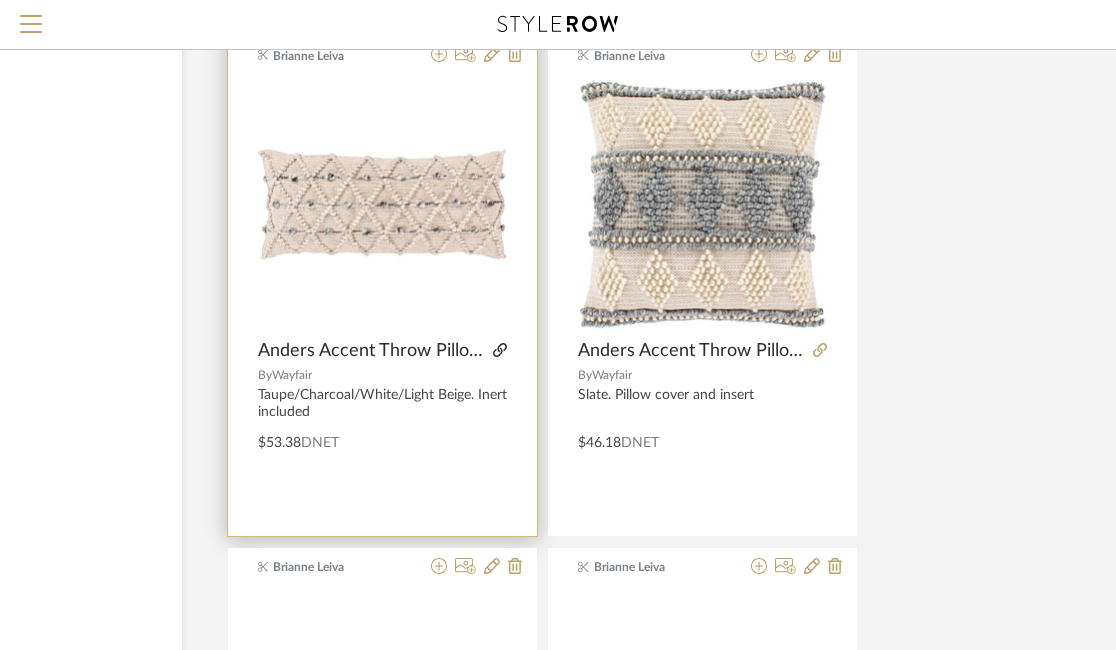 click 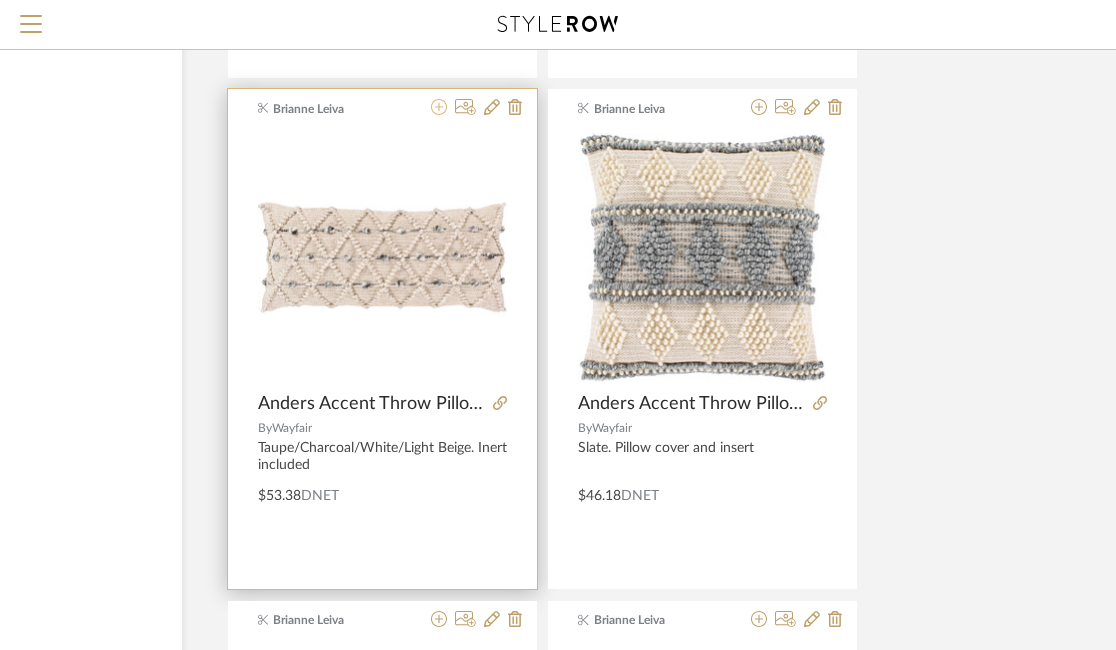 click 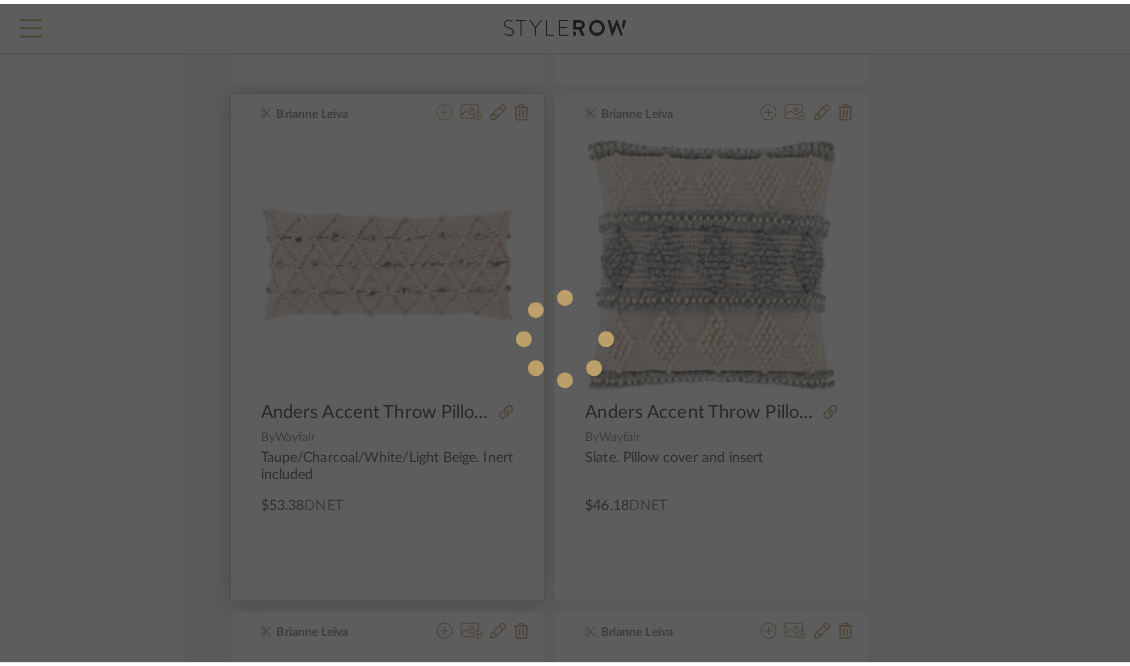 scroll, scrollTop: 0, scrollLeft: 0, axis: both 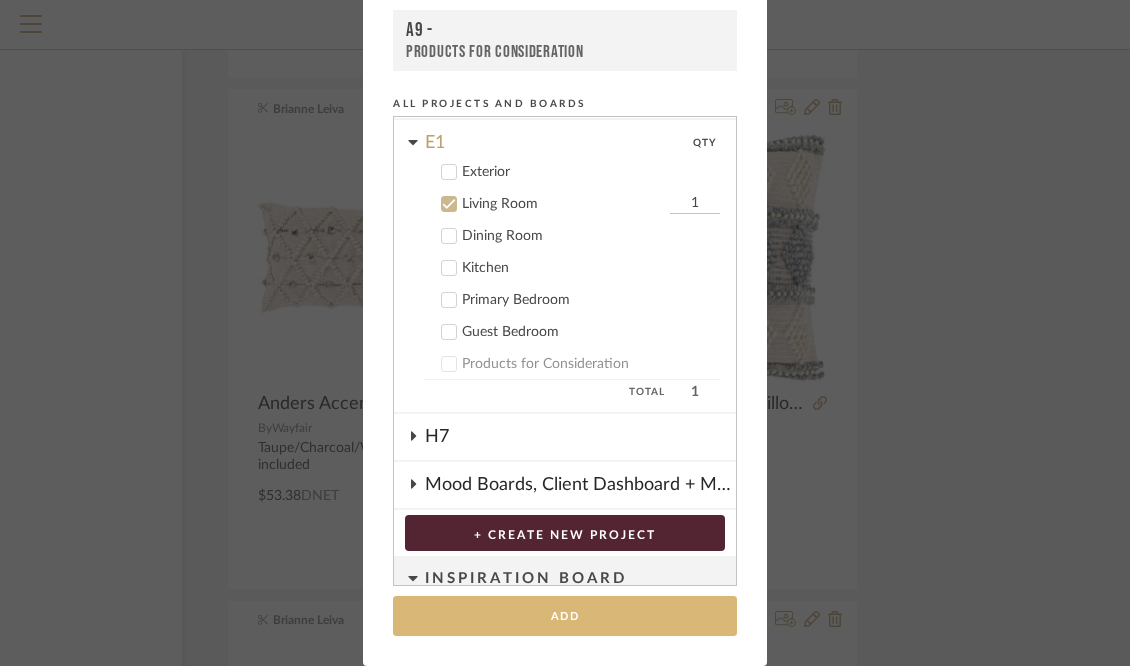 click on "Add" at bounding box center [565, 616] 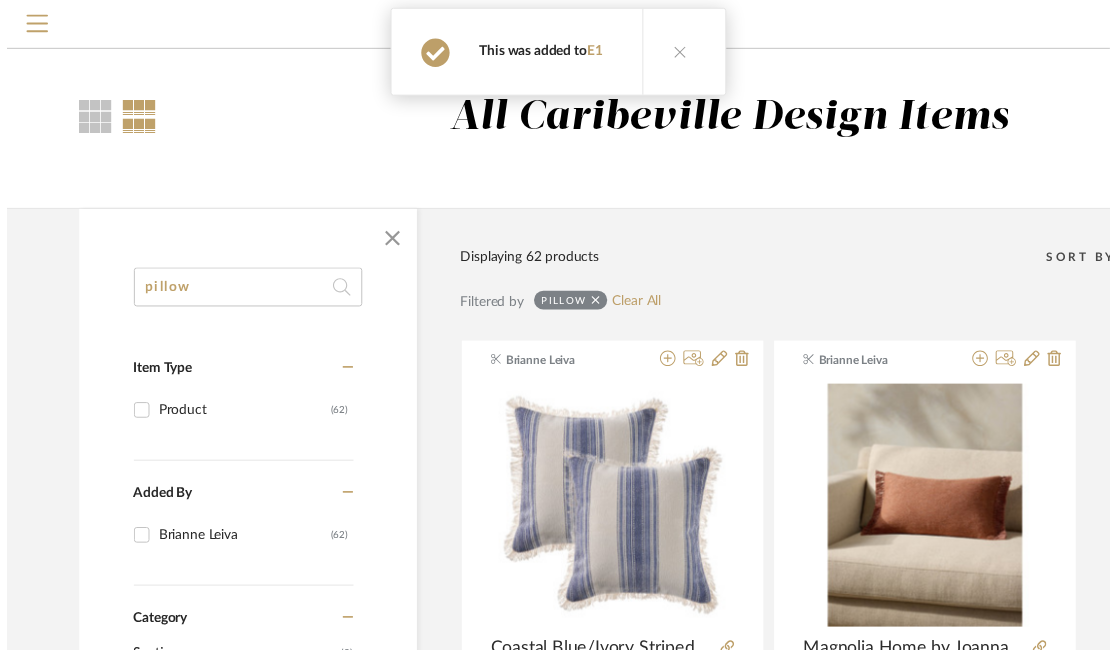 scroll, scrollTop: 7419, scrollLeft: 238, axis: both 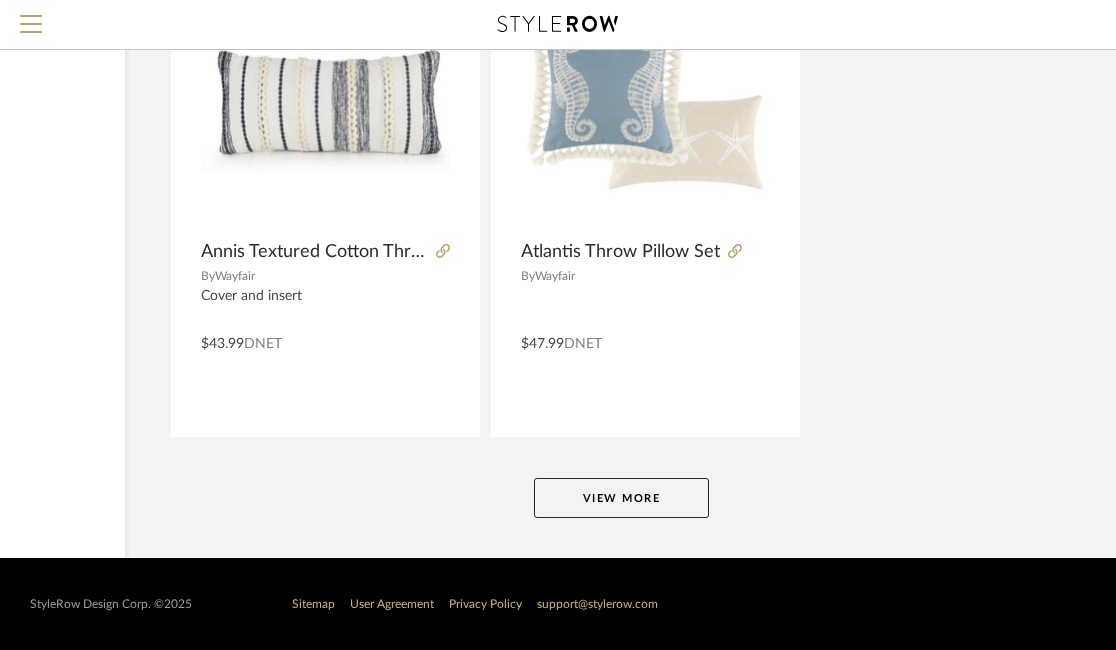 click on "View More" 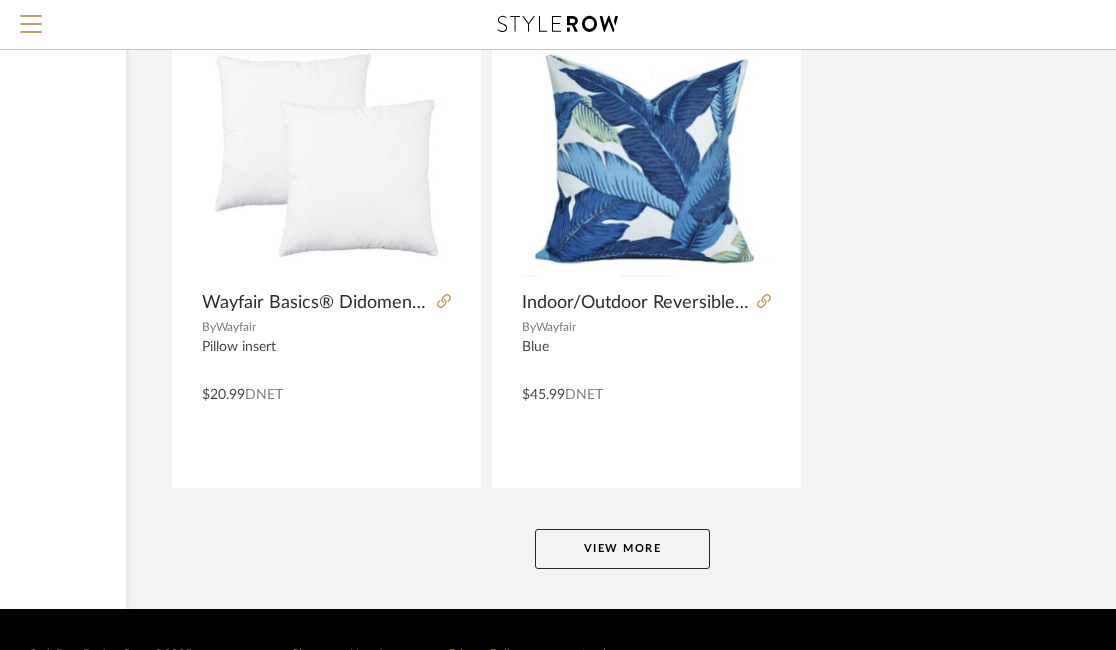 scroll, scrollTop: 15243, scrollLeft: 294, axis: both 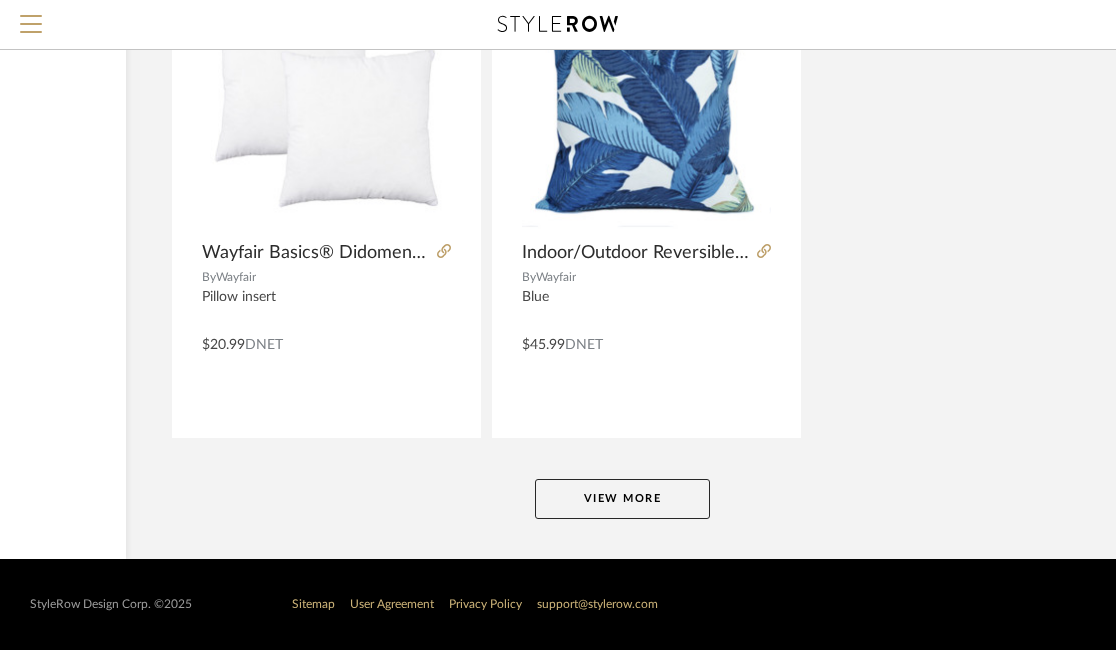 click on "View More" 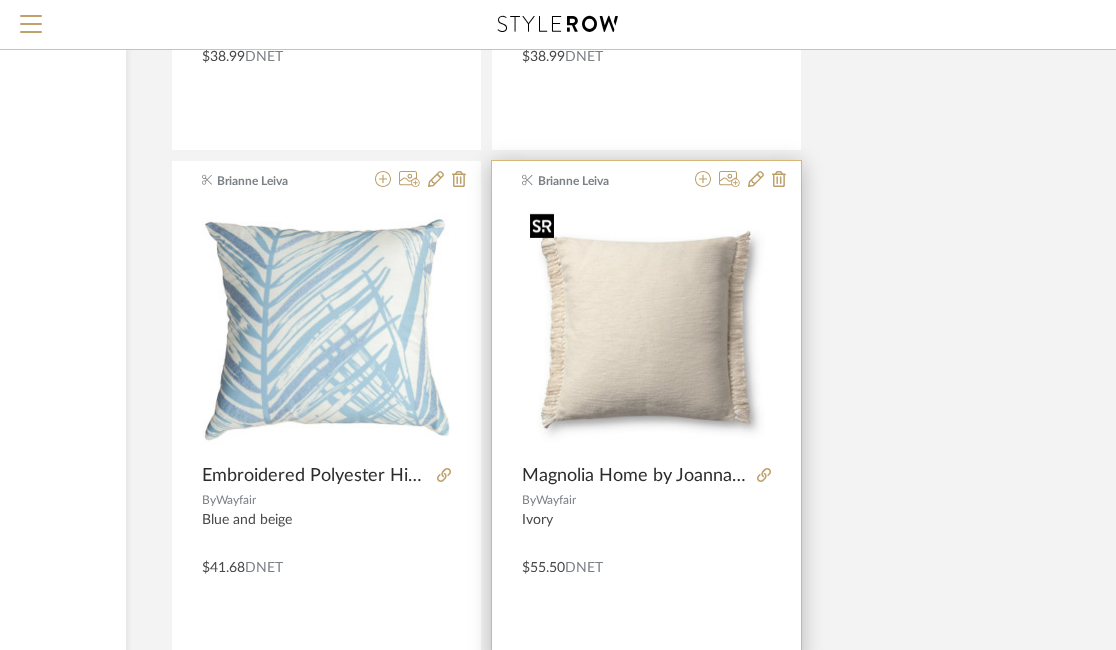 click at bounding box center [0, 0] 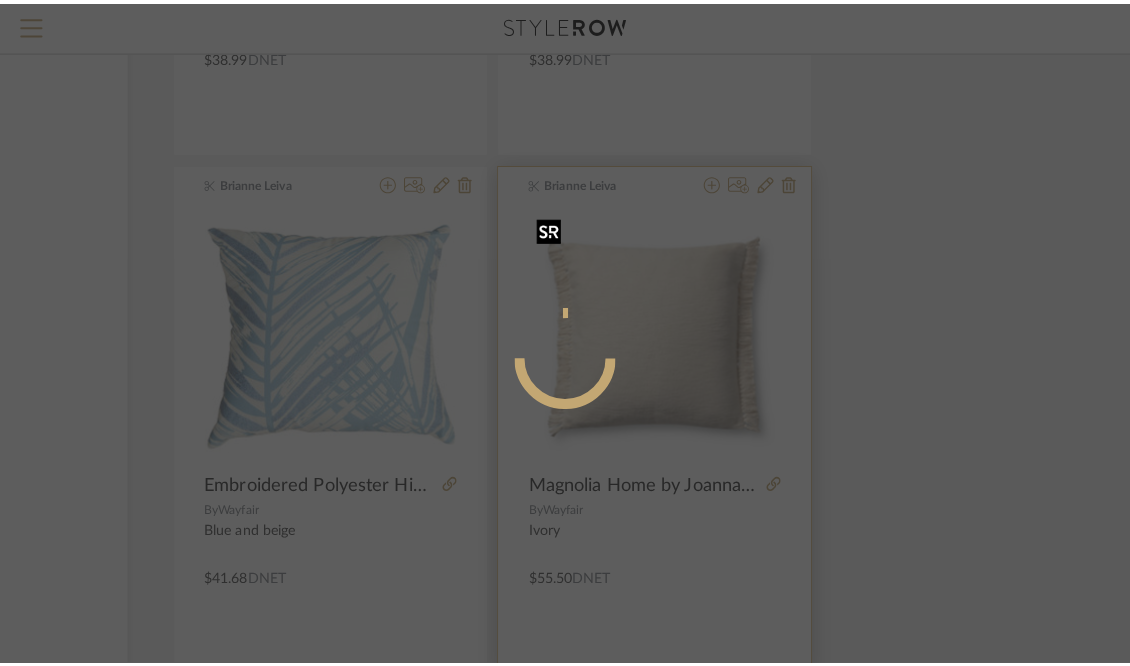 scroll, scrollTop: 0, scrollLeft: 0, axis: both 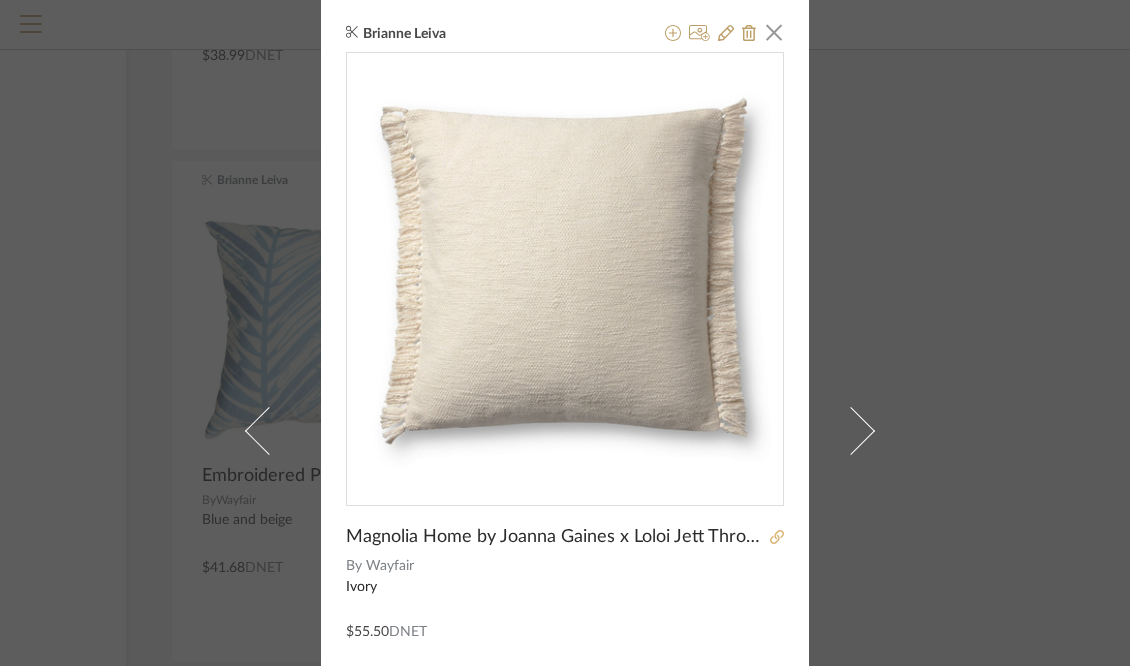 click 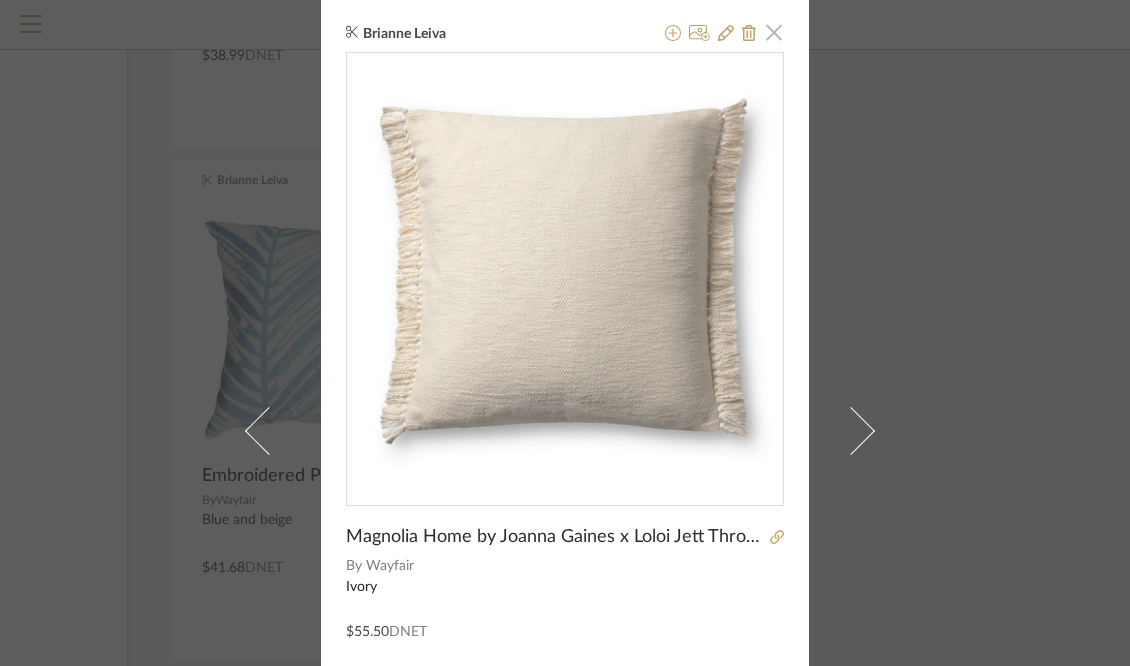 click 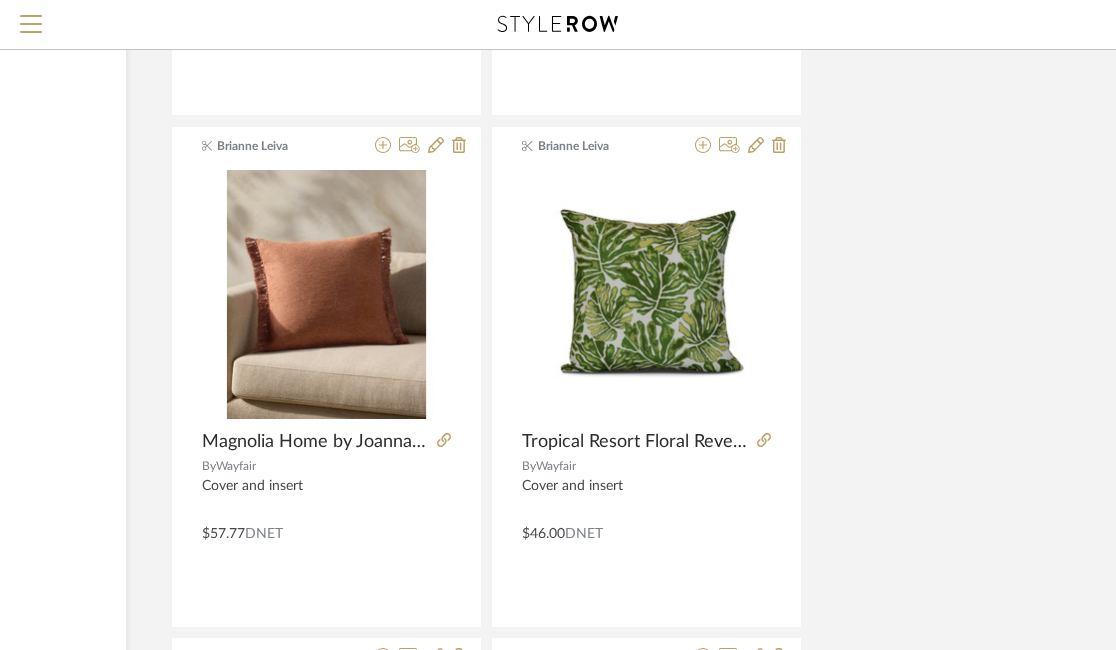scroll, scrollTop: 2780, scrollLeft: 294, axis: both 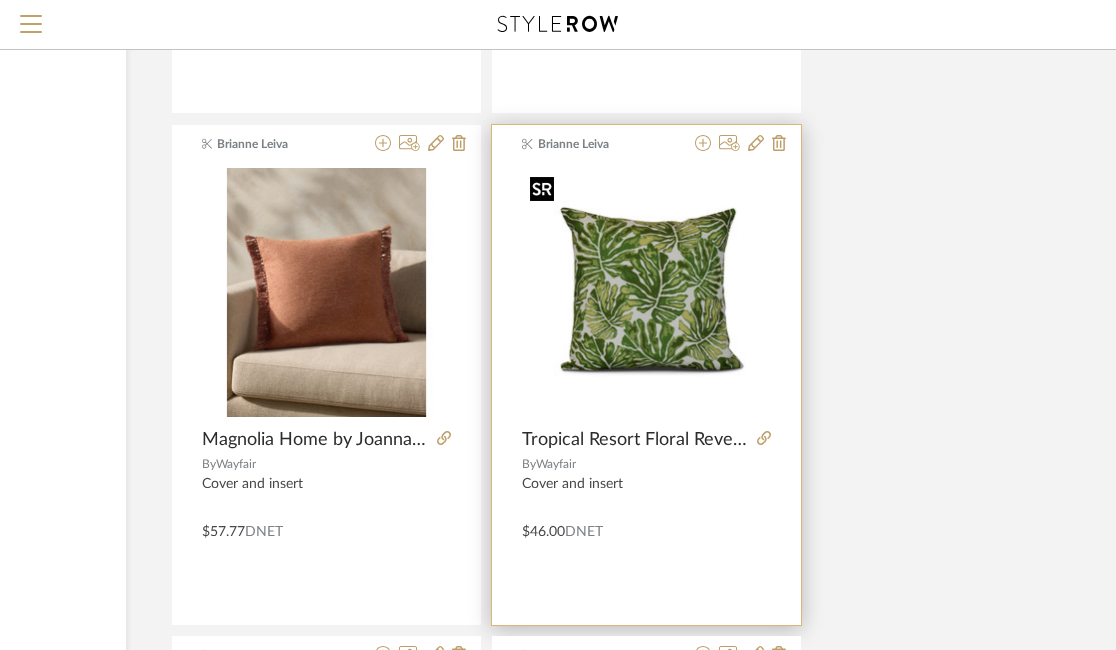 click at bounding box center [646, 292] 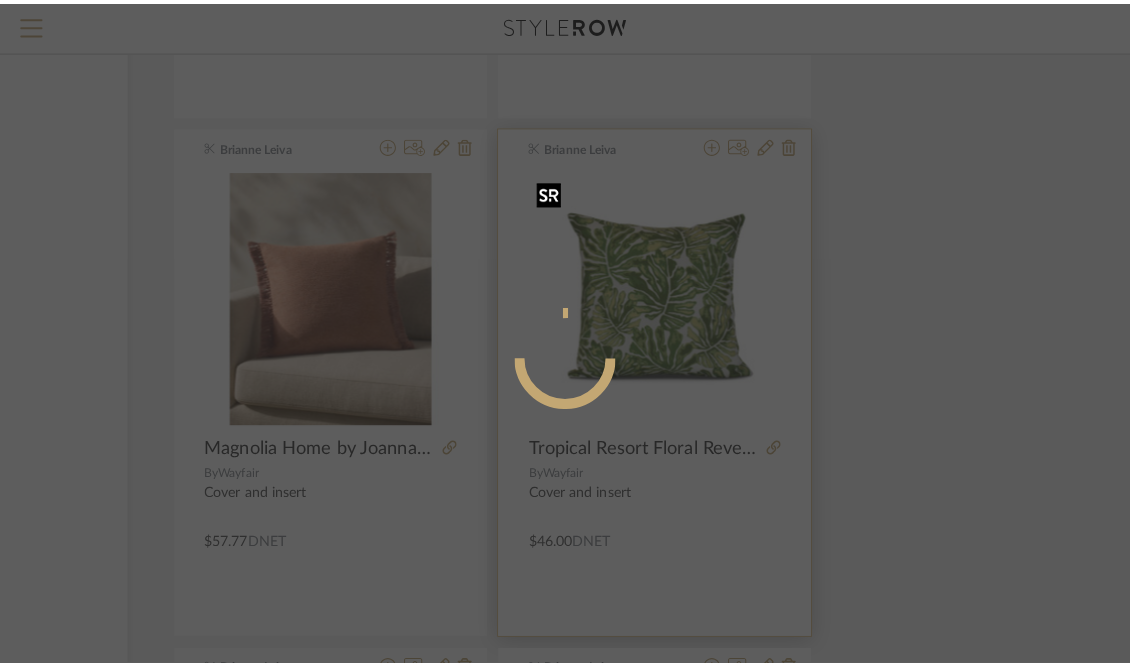 scroll, scrollTop: 0, scrollLeft: 0, axis: both 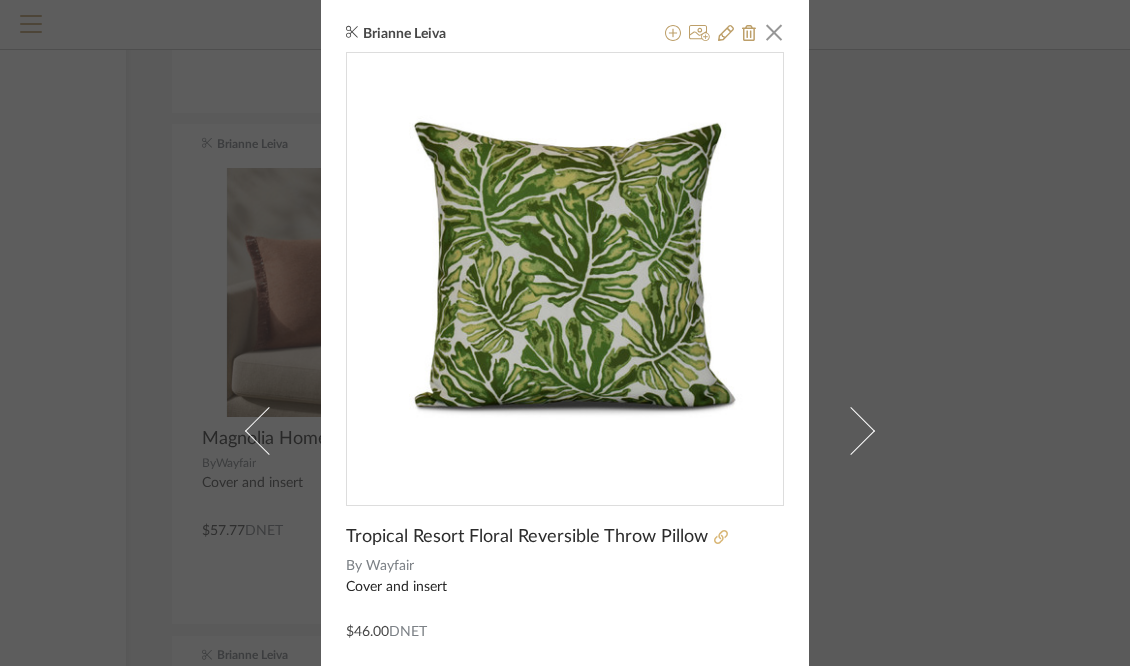 click 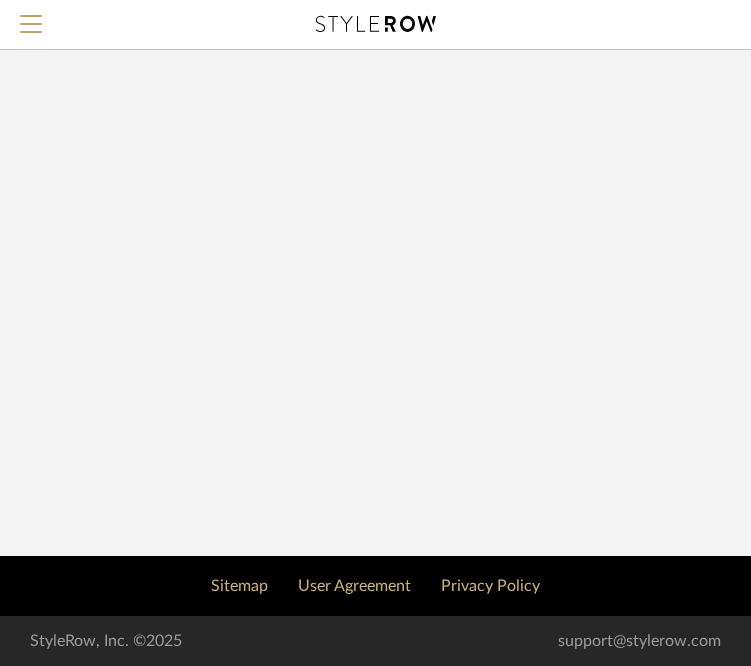 scroll, scrollTop: 0, scrollLeft: 0, axis: both 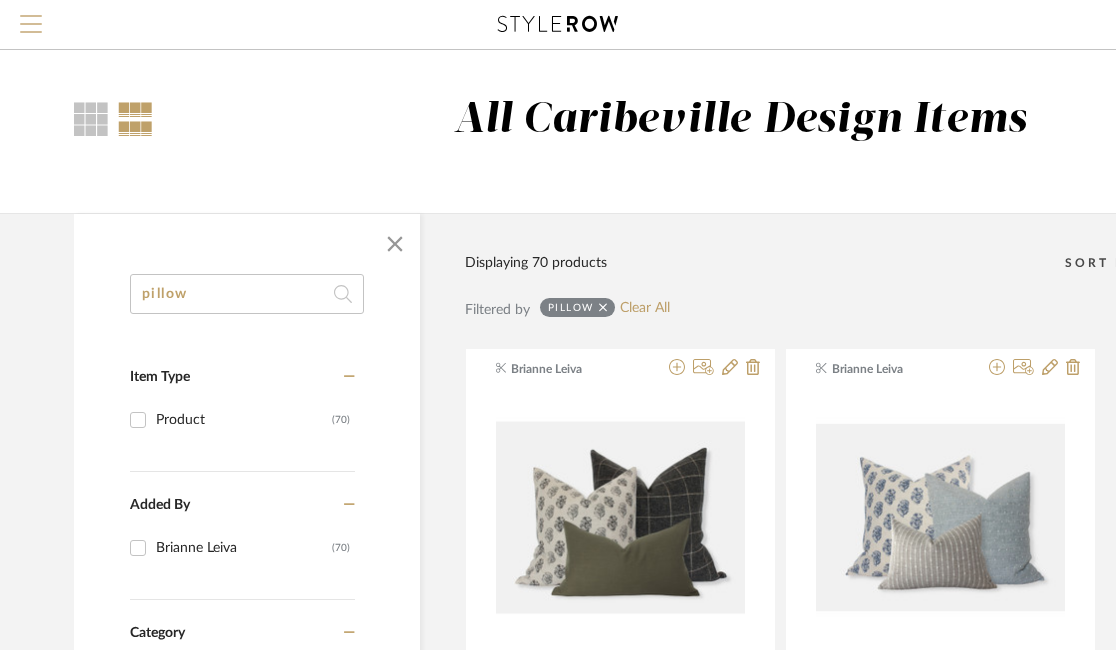 click at bounding box center [31, 16] 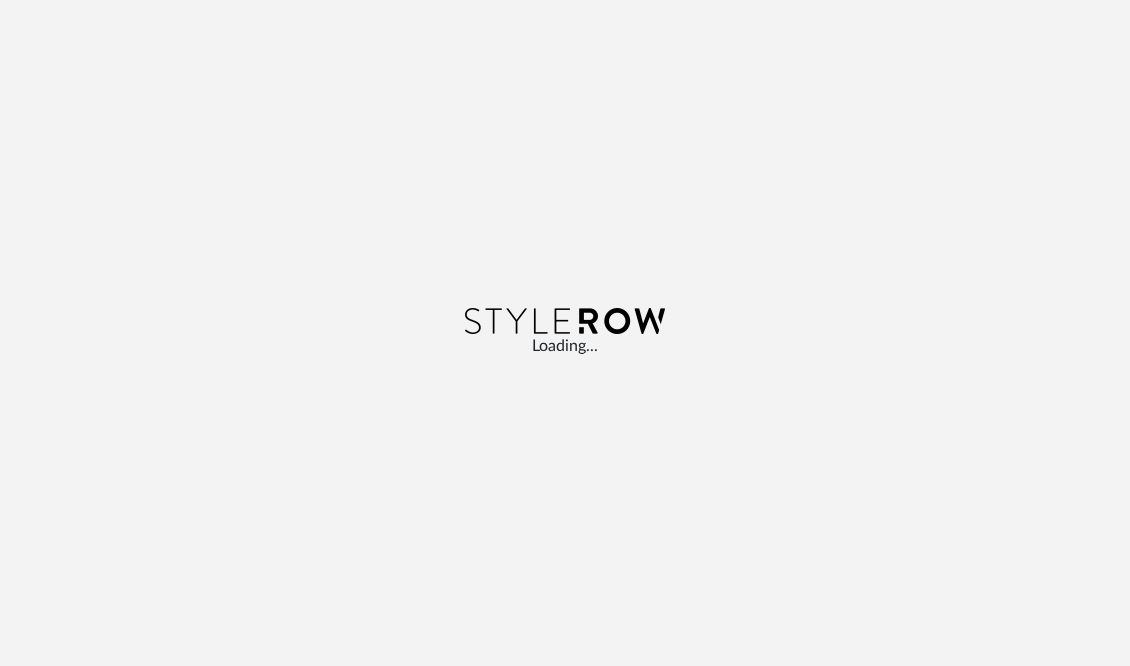 scroll, scrollTop: 0, scrollLeft: 0, axis: both 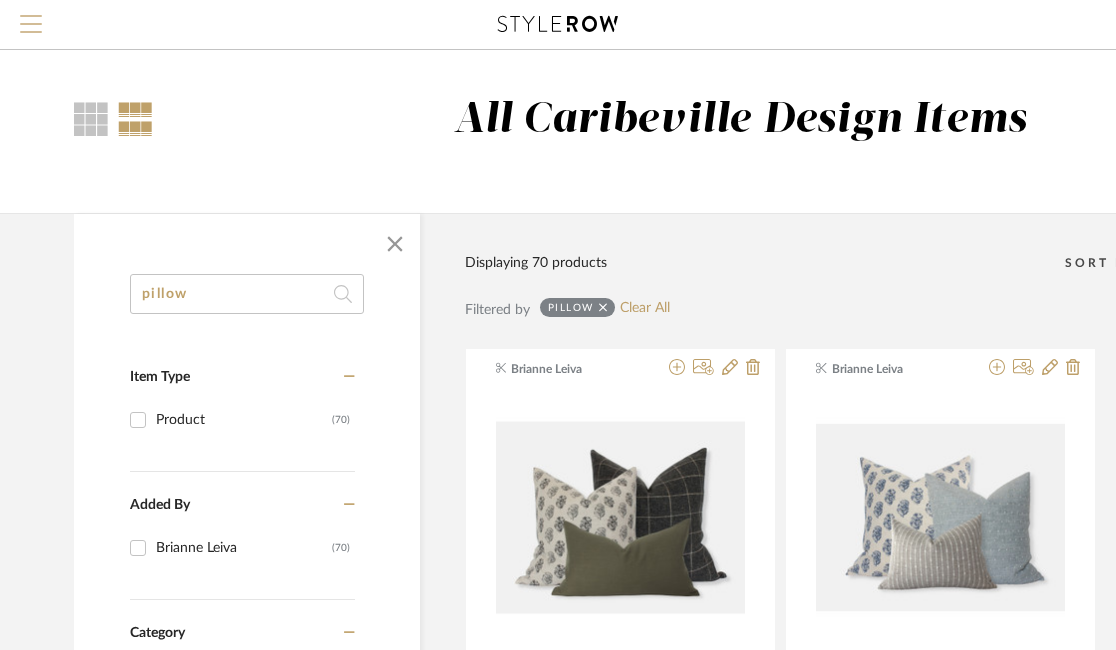 click at bounding box center [31, 16] 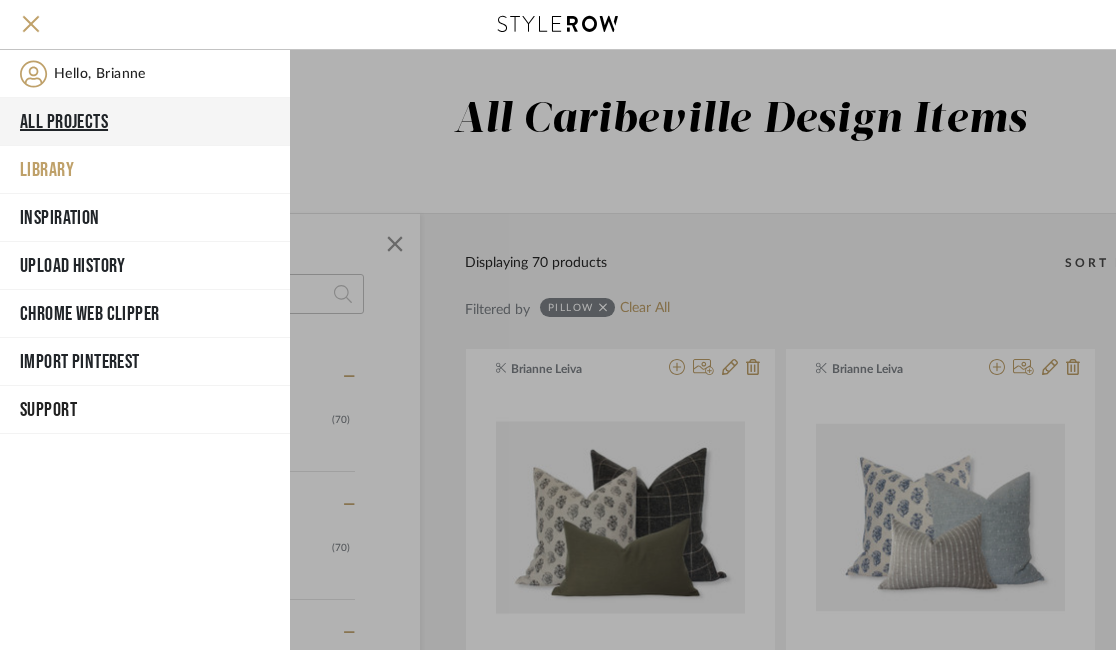 click on "All Projects" at bounding box center (145, 122) 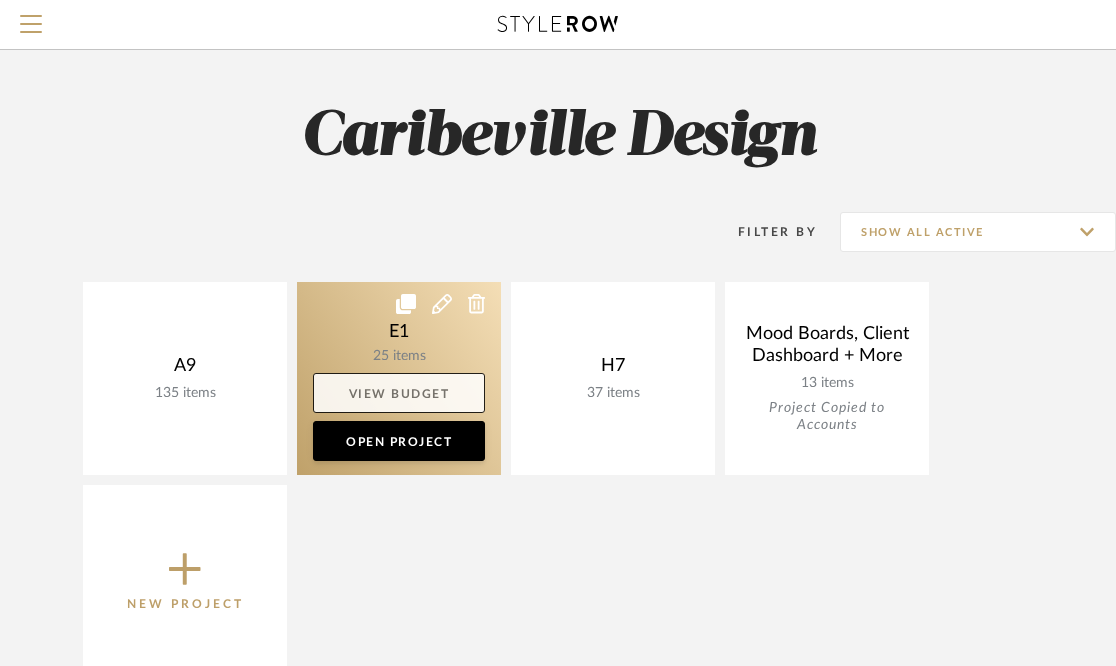 click on "View Budget" 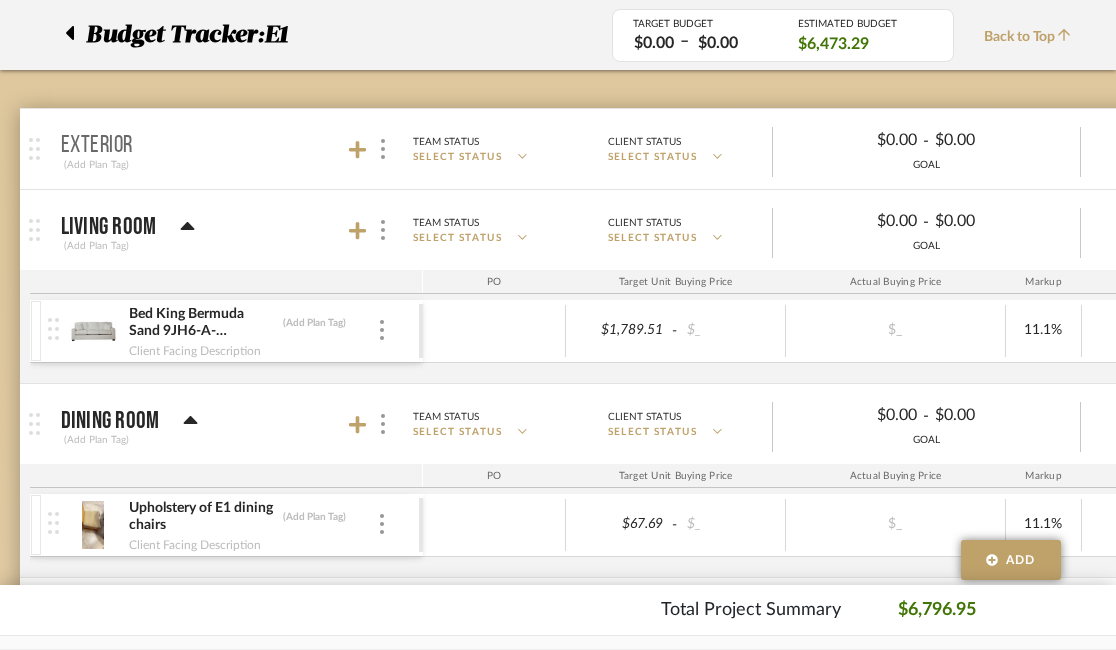 scroll, scrollTop: 130, scrollLeft: 24, axis: both 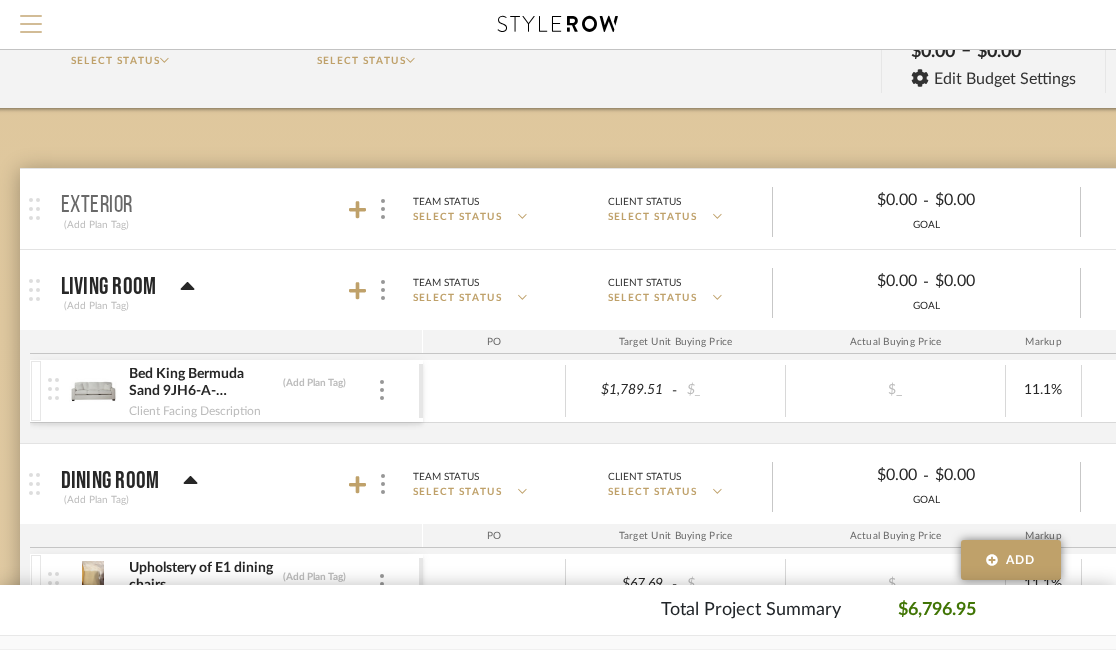 click at bounding box center [31, 30] 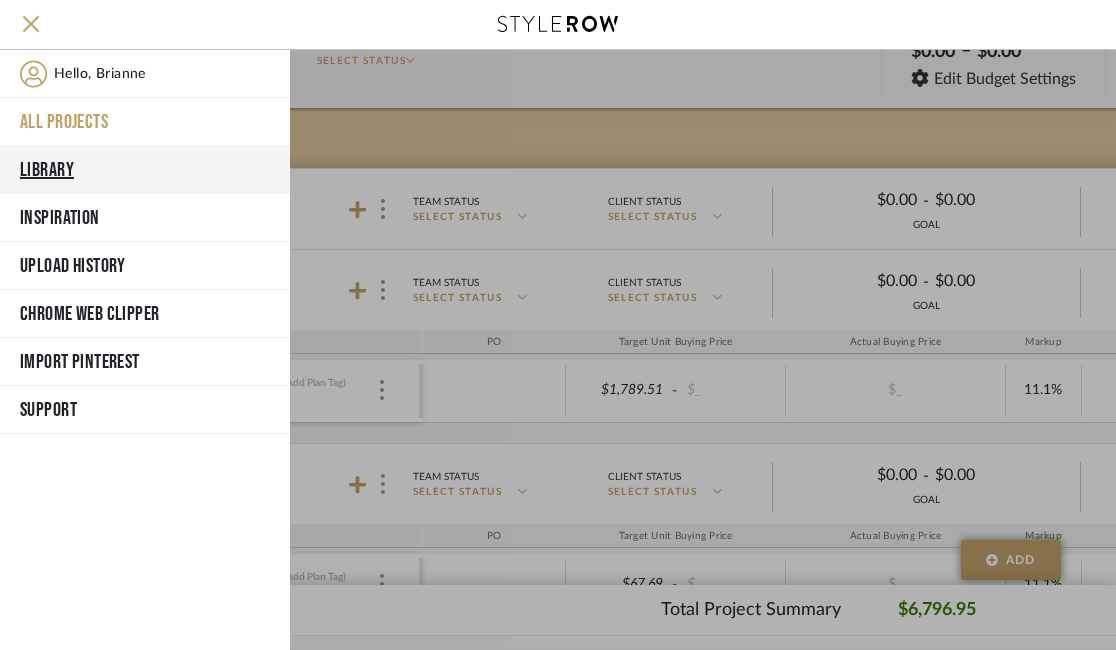 click on "Library" at bounding box center [145, 170] 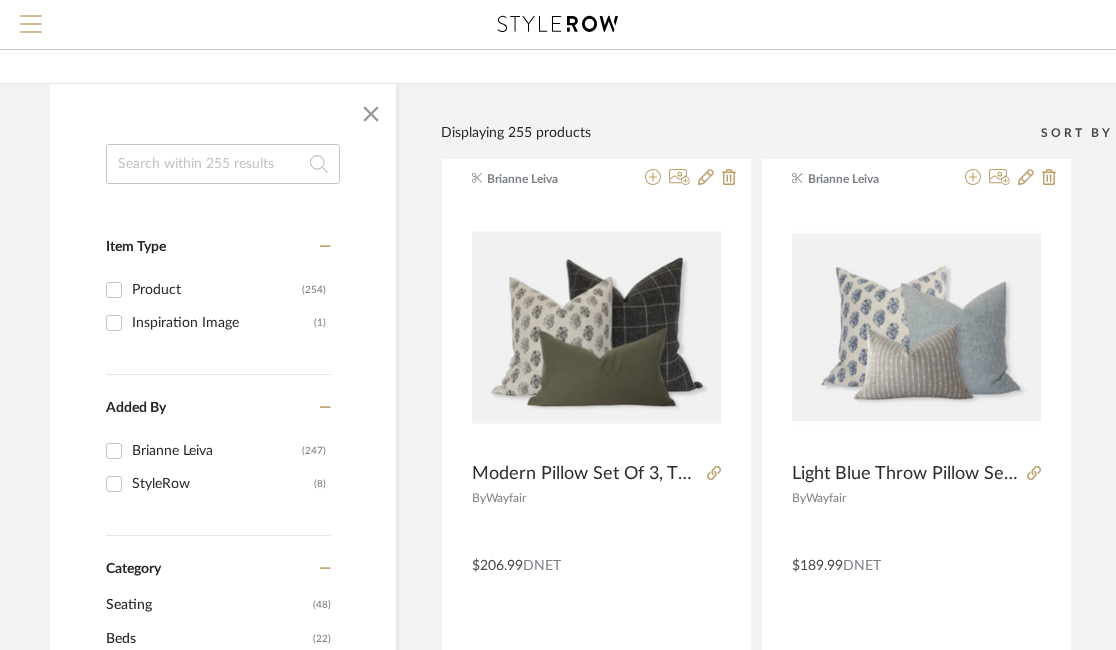 click at bounding box center (31, 30) 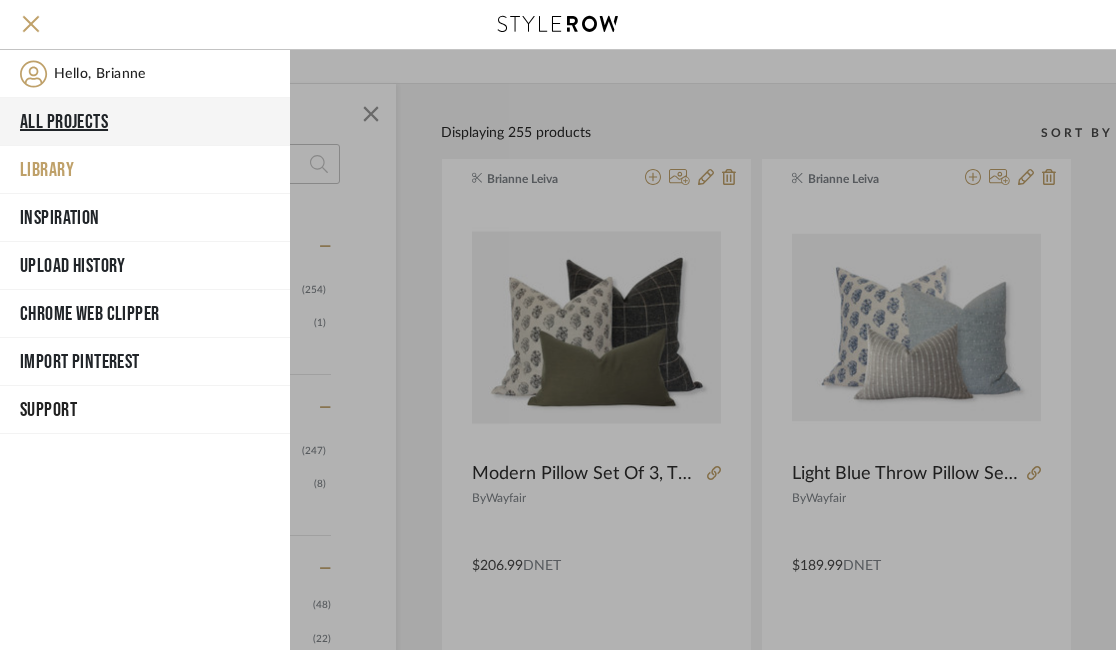 click on "All Projects" at bounding box center [145, 122] 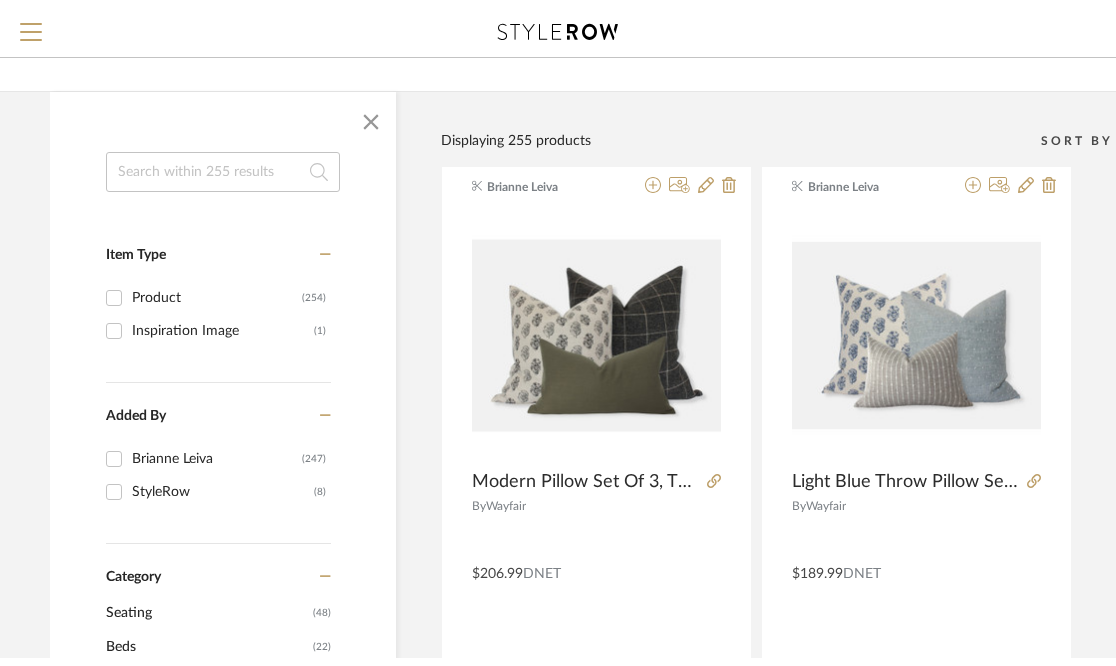 scroll, scrollTop: 130, scrollLeft: 0, axis: vertical 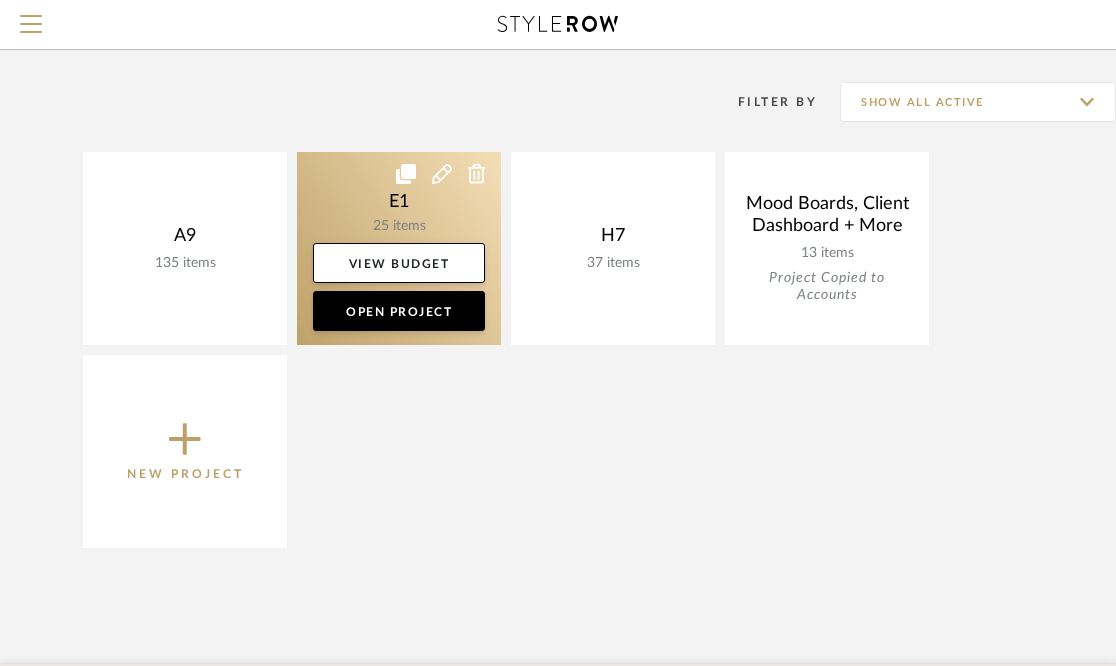 click 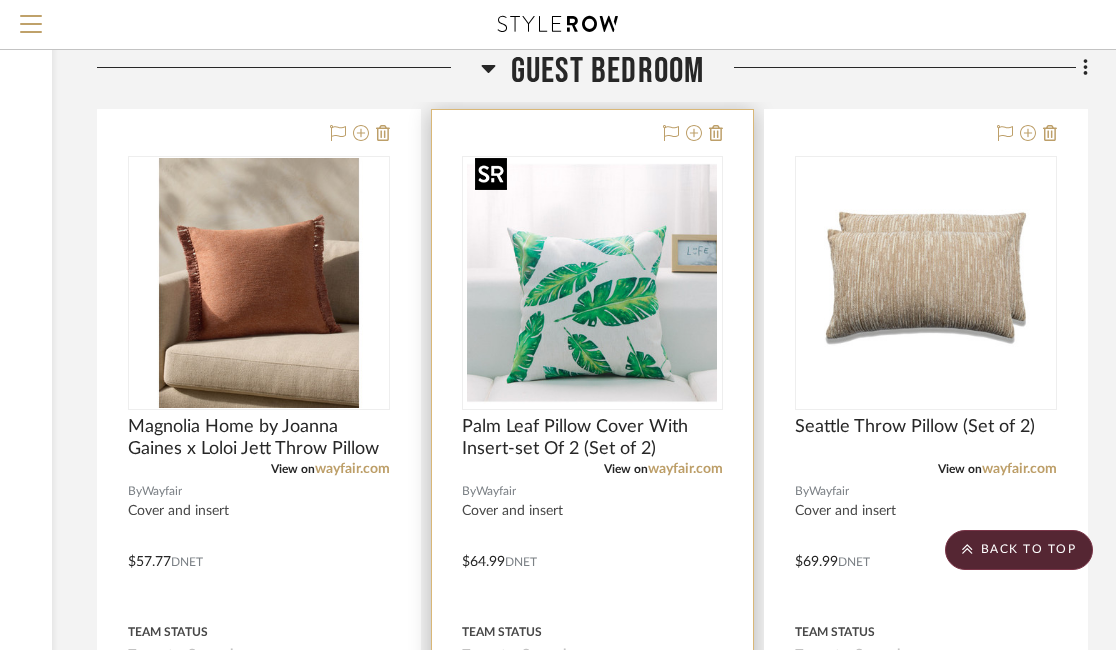 scroll, scrollTop: 8180, scrollLeft: 324, axis: both 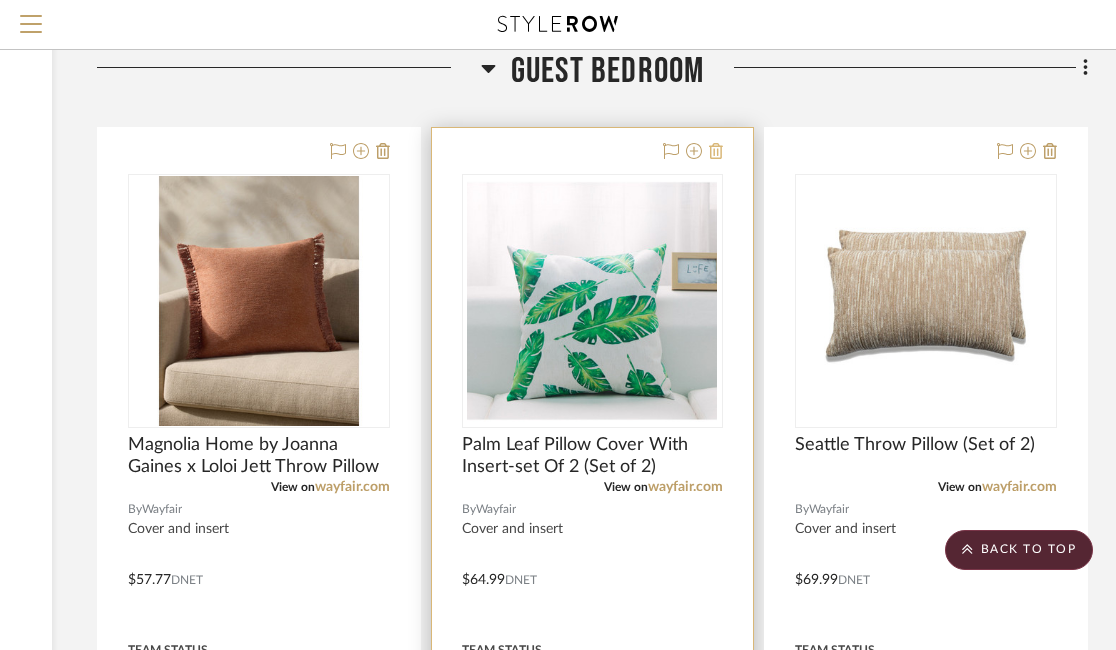 click 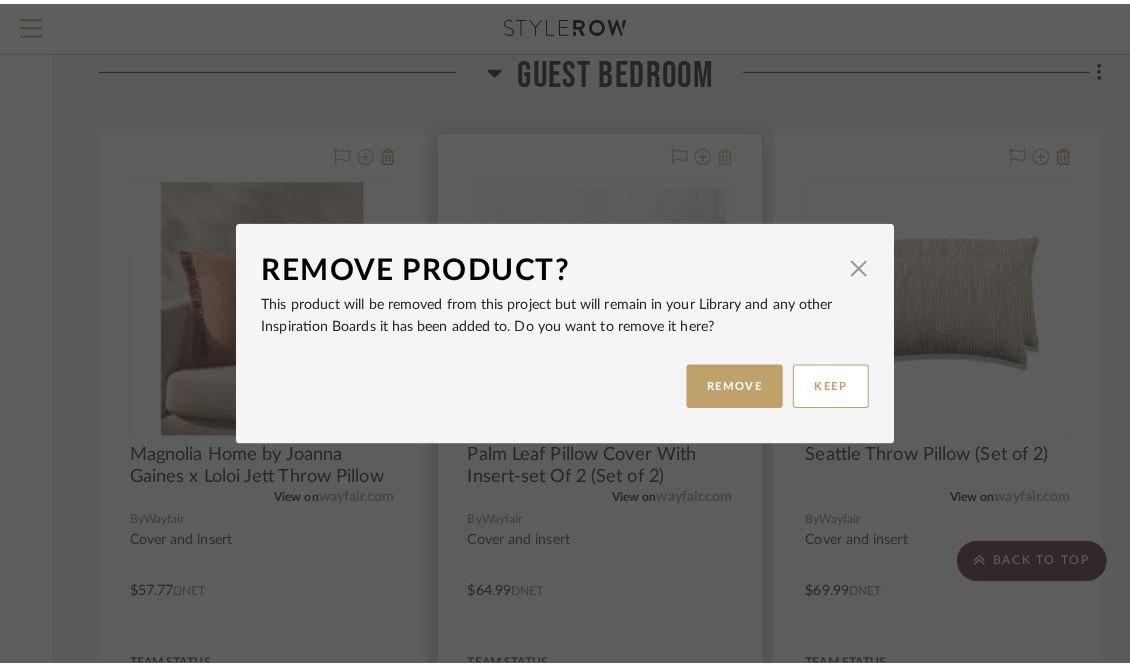 scroll, scrollTop: 0, scrollLeft: 0, axis: both 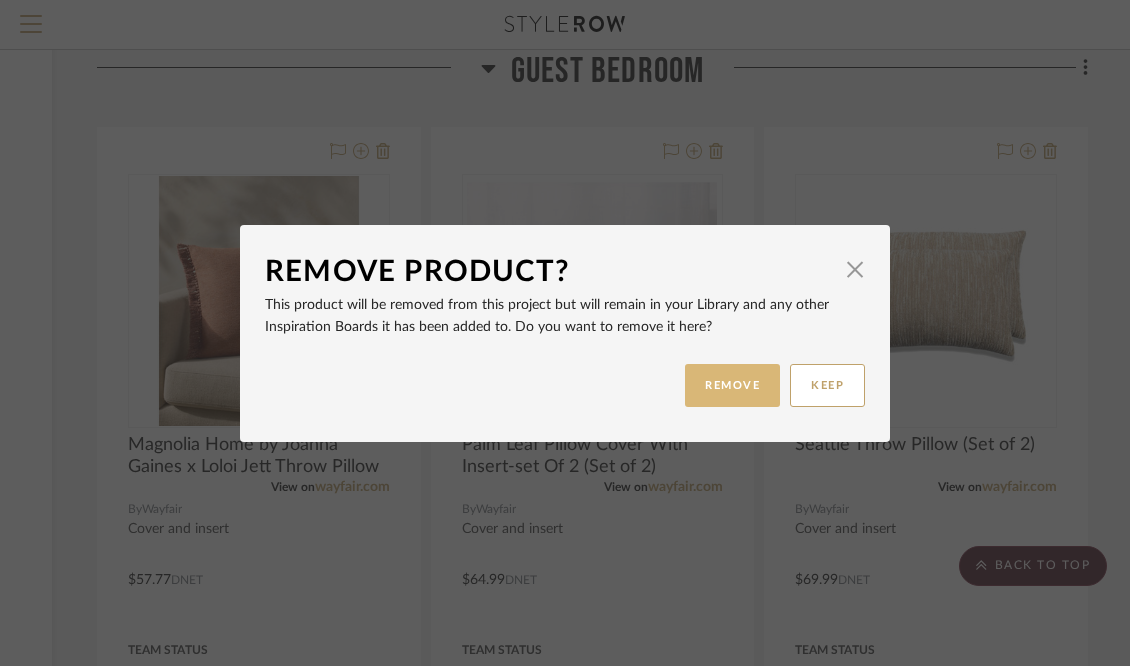 click on "REMOVE" at bounding box center (732, 385) 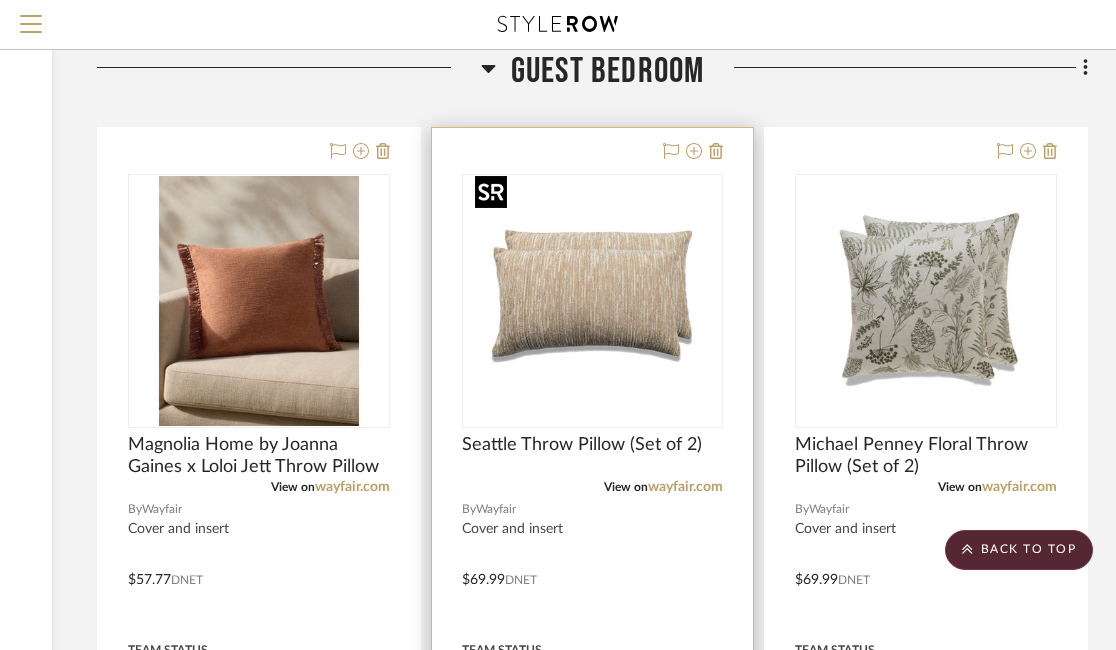 scroll, scrollTop: 8172, scrollLeft: 324, axis: both 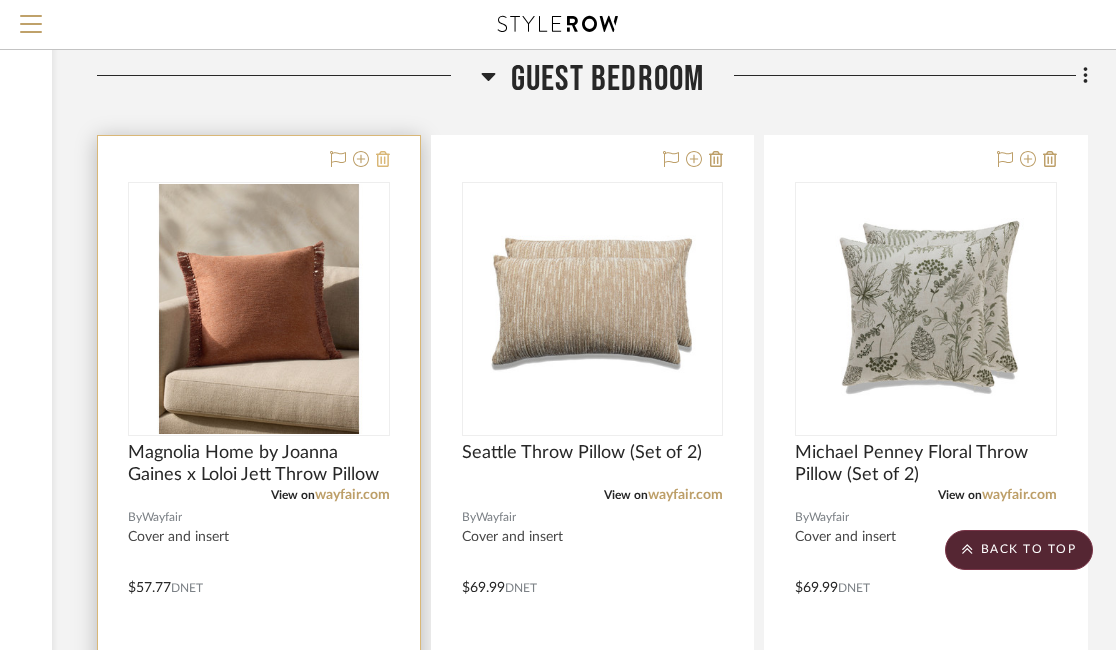 click 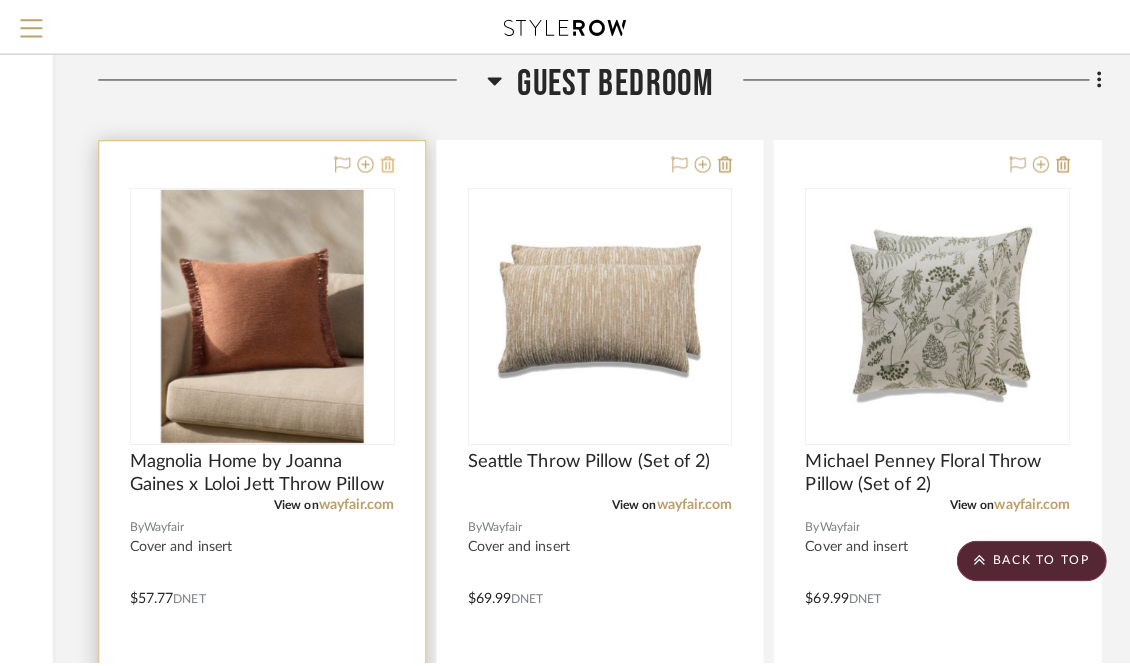 scroll, scrollTop: 0, scrollLeft: 0, axis: both 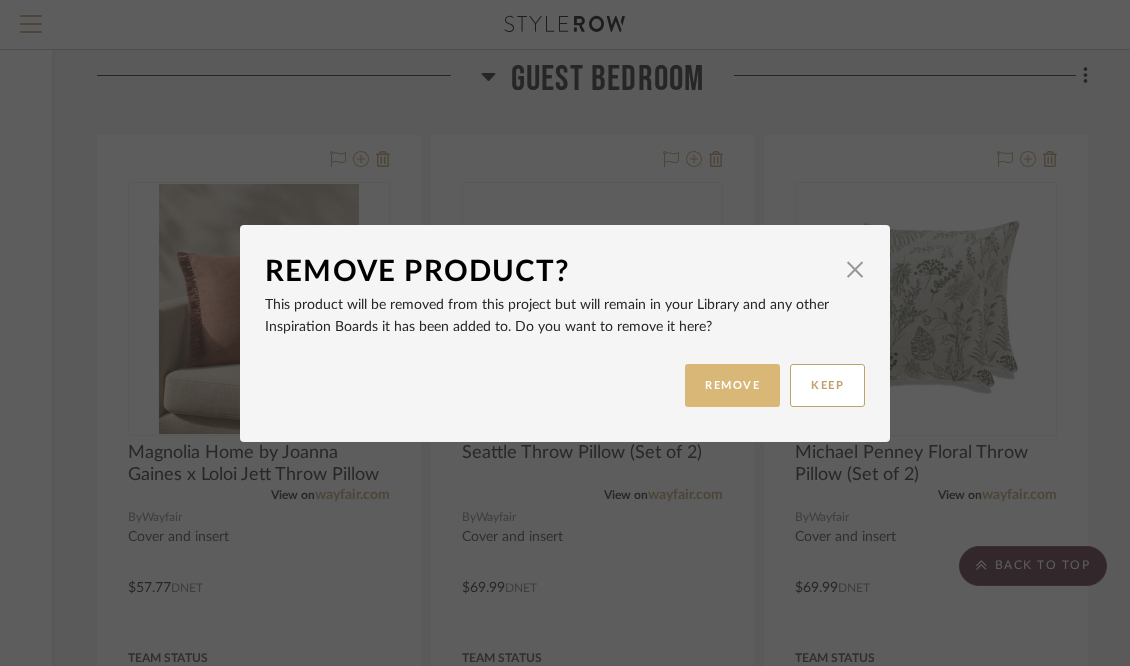 click on "REMOVE" at bounding box center [732, 385] 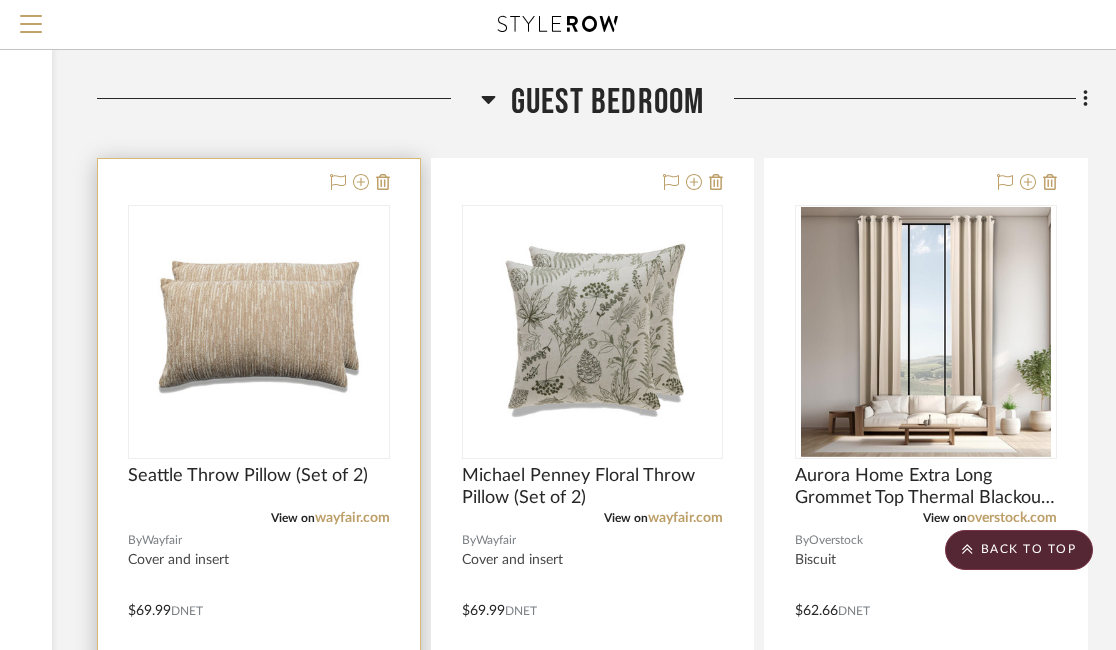 scroll, scrollTop: 8135, scrollLeft: 324, axis: both 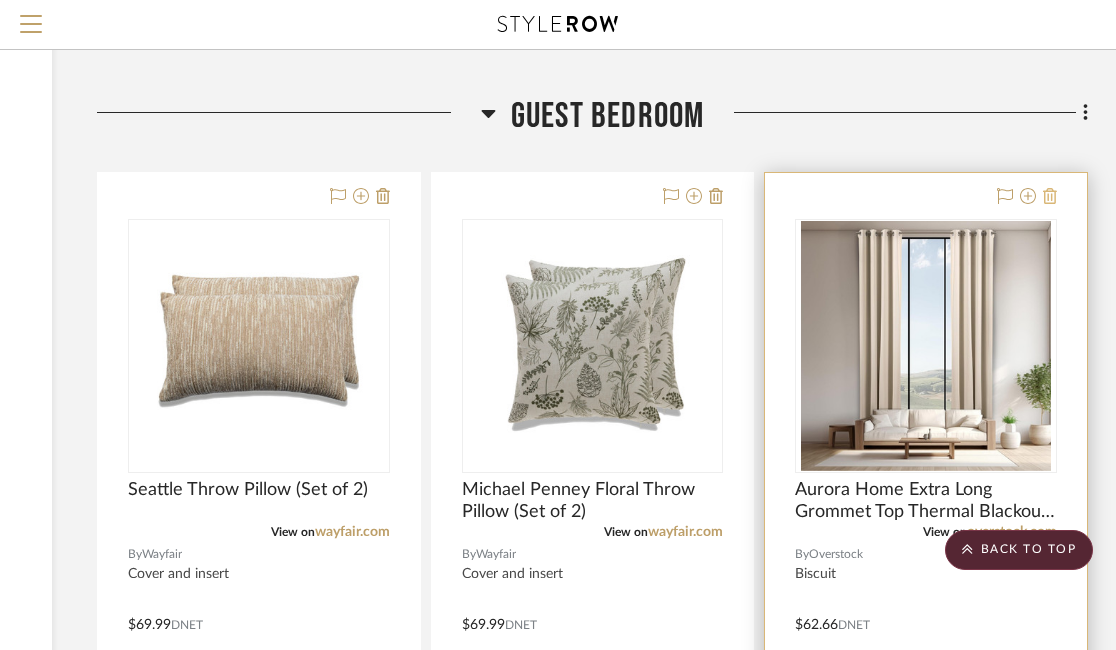 click 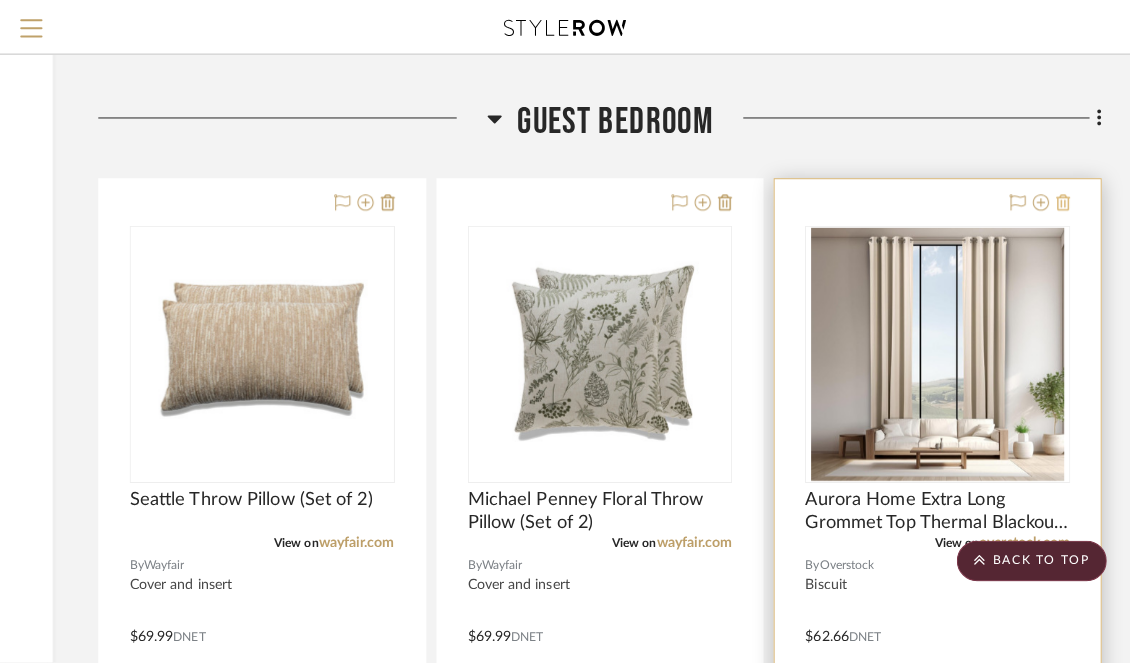 scroll, scrollTop: 0, scrollLeft: 0, axis: both 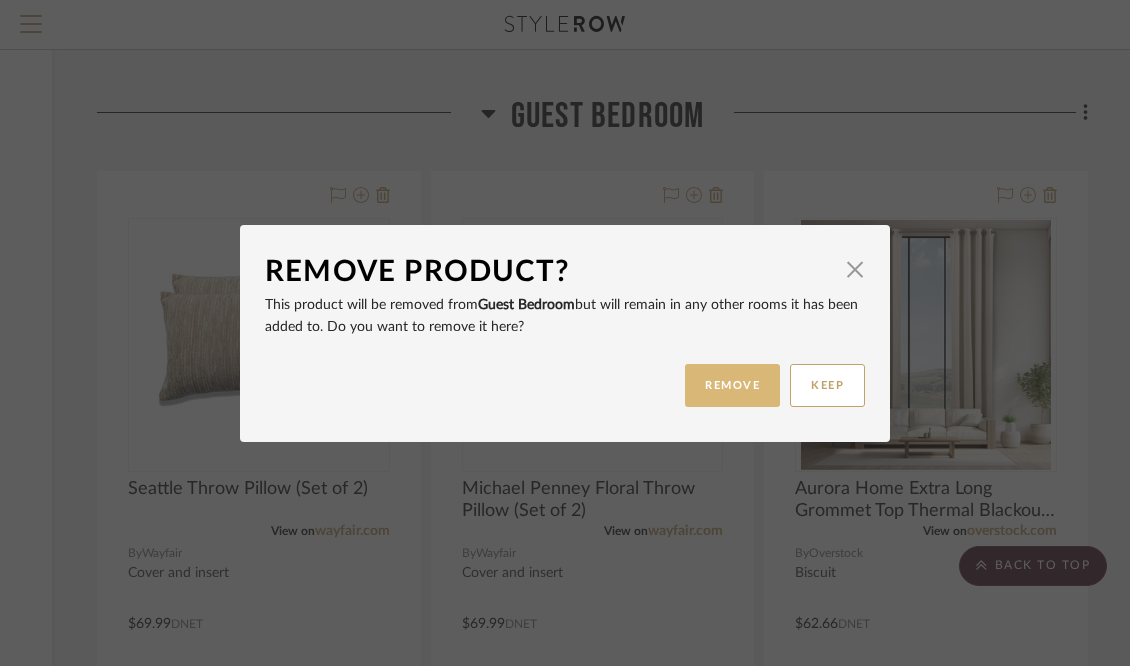click on "REMOVE" at bounding box center (732, 385) 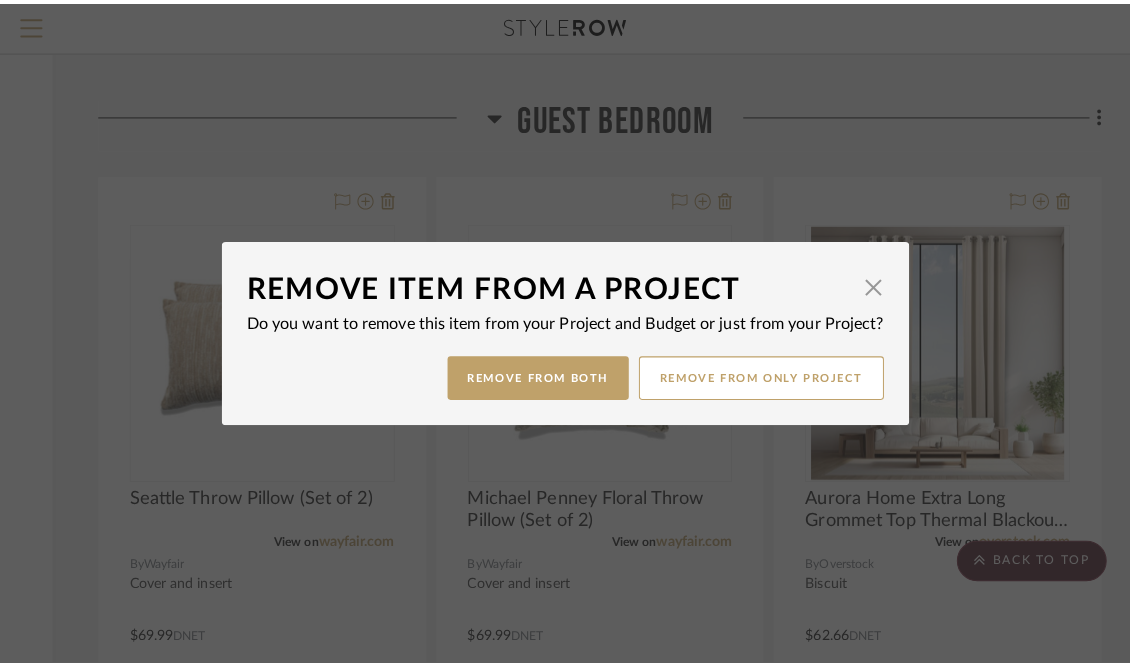 scroll, scrollTop: 0, scrollLeft: 0, axis: both 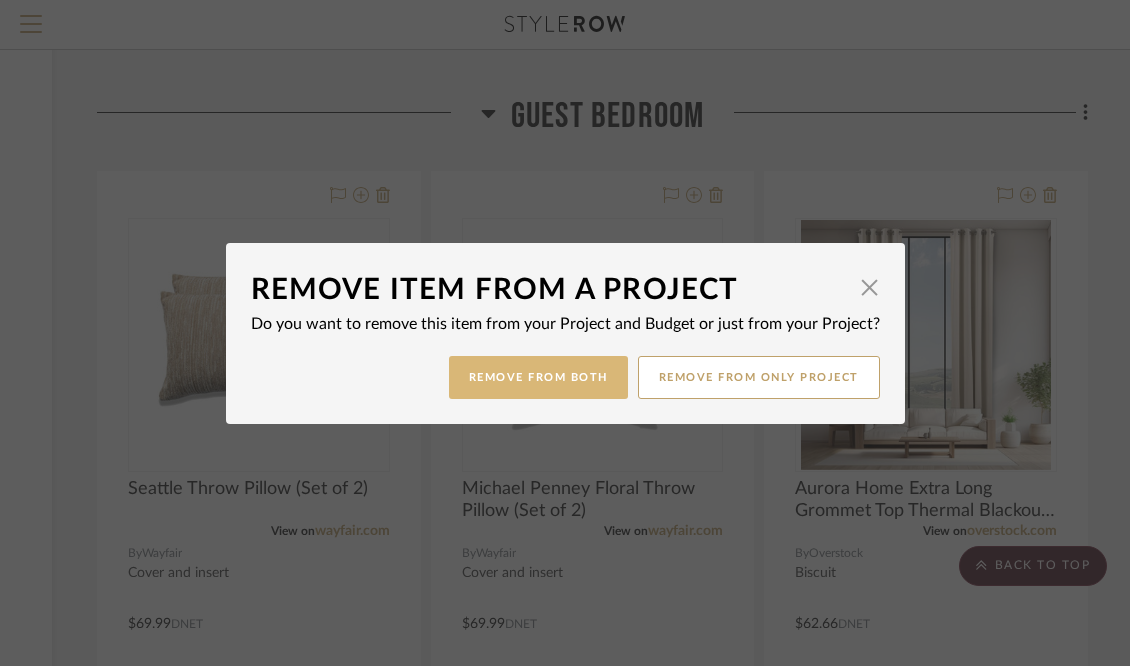 click on "Remove from Both" at bounding box center (538, 377) 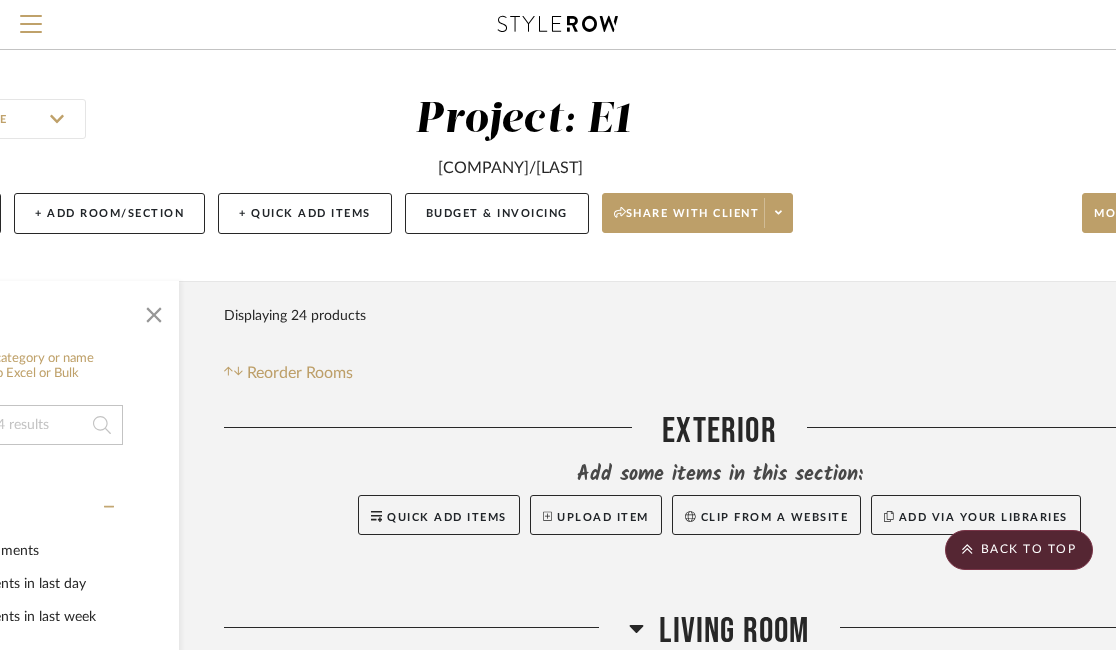 scroll, scrollTop: 0, scrollLeft: 0, axis: both 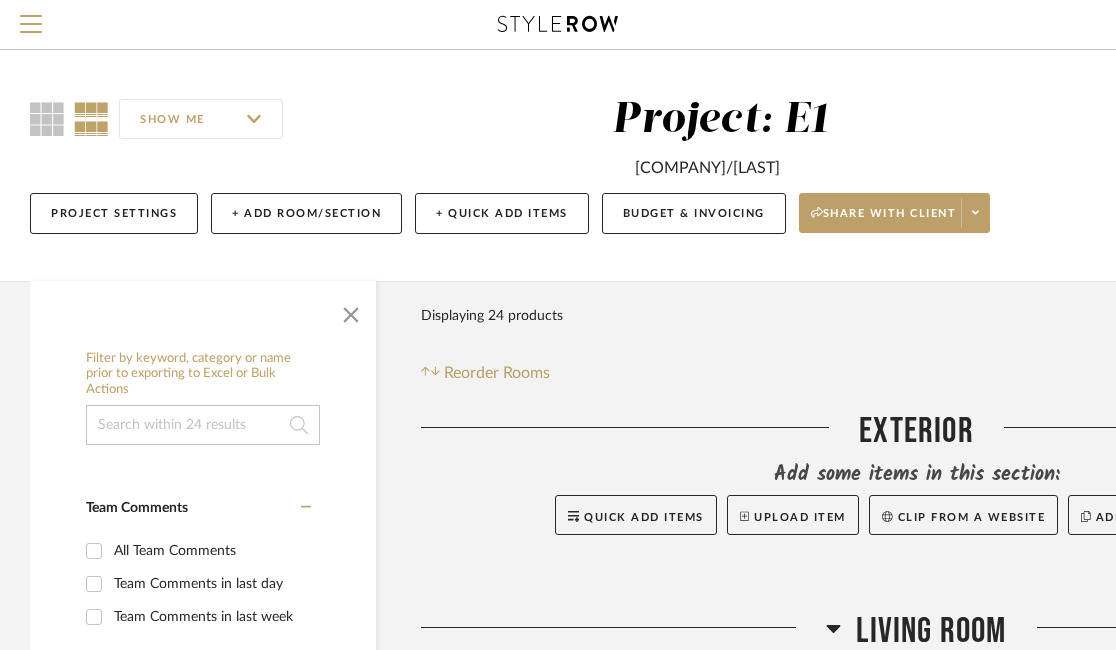 click 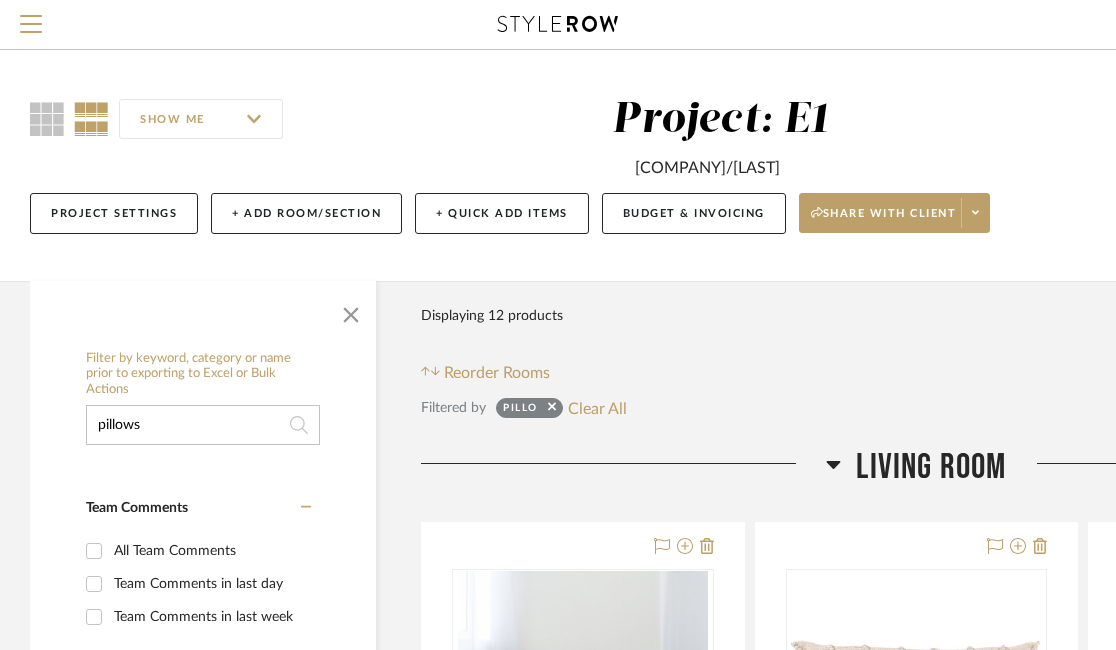 type on "pillows" 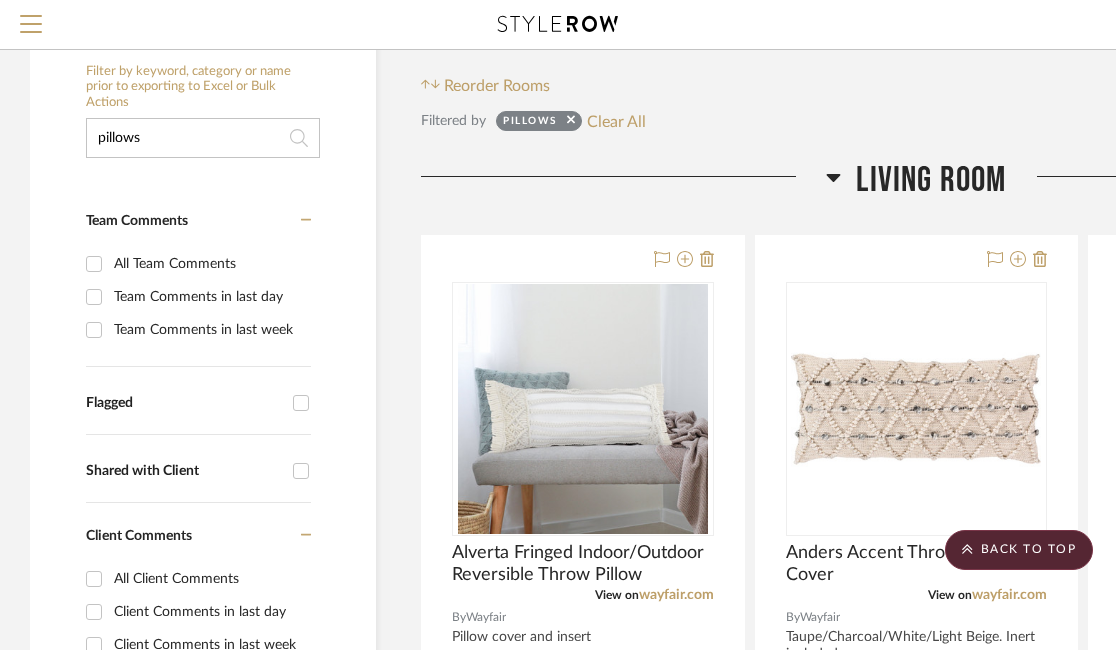 scroll, scrollTop: 0, scrollLeft: 0, axis: both 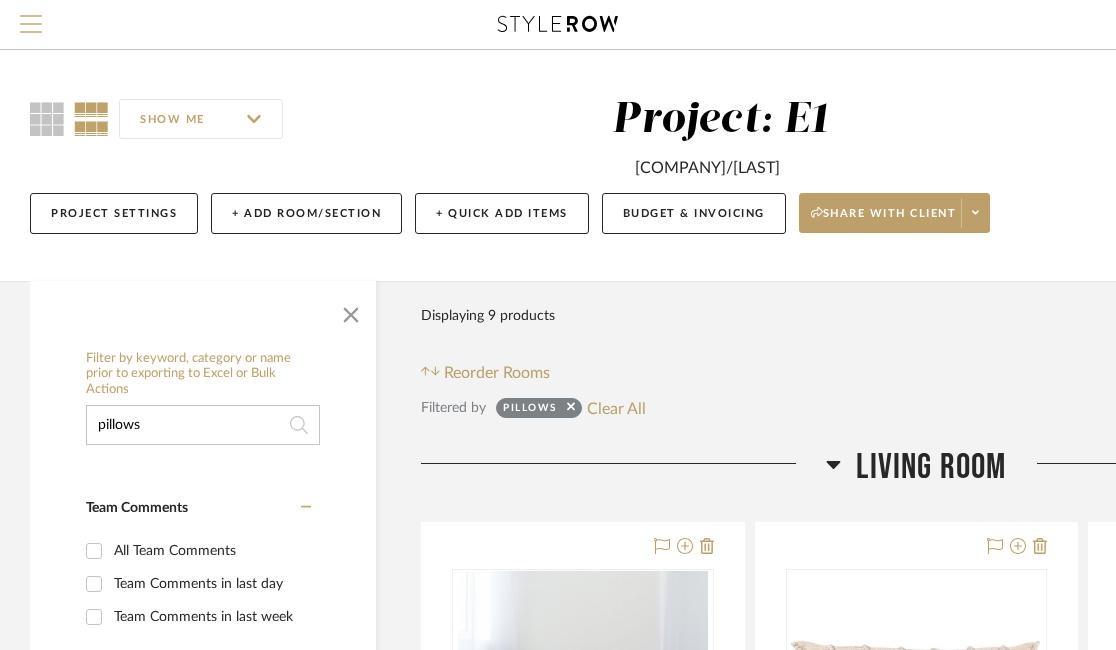 click at bounding box center [31, 16] 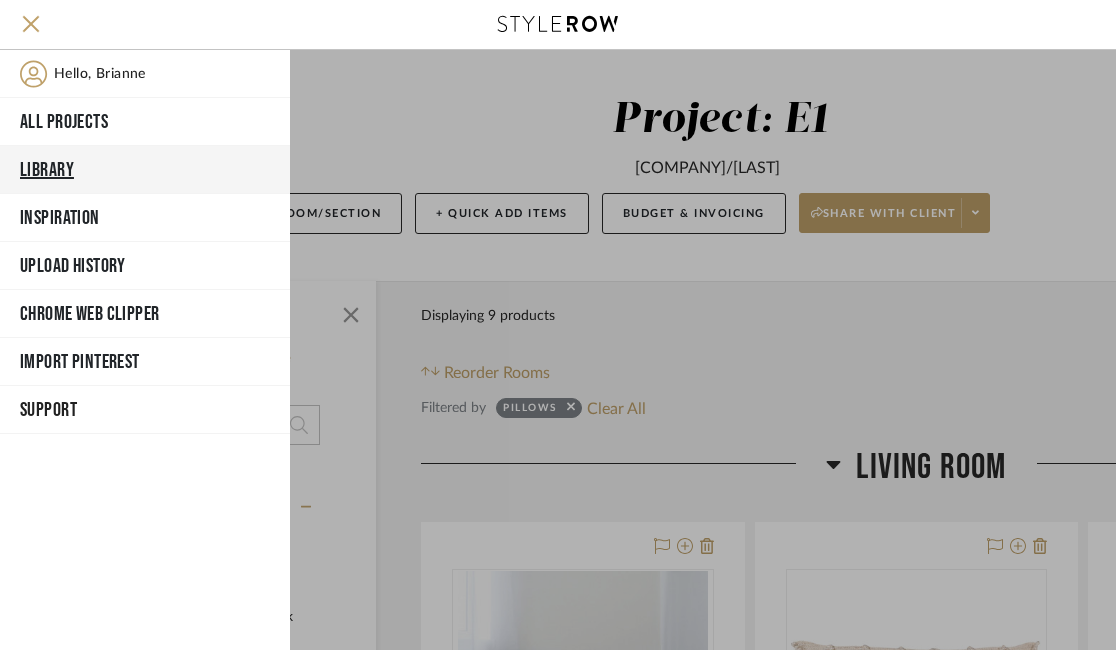 click on "Library" at bounding box center [145, 170] 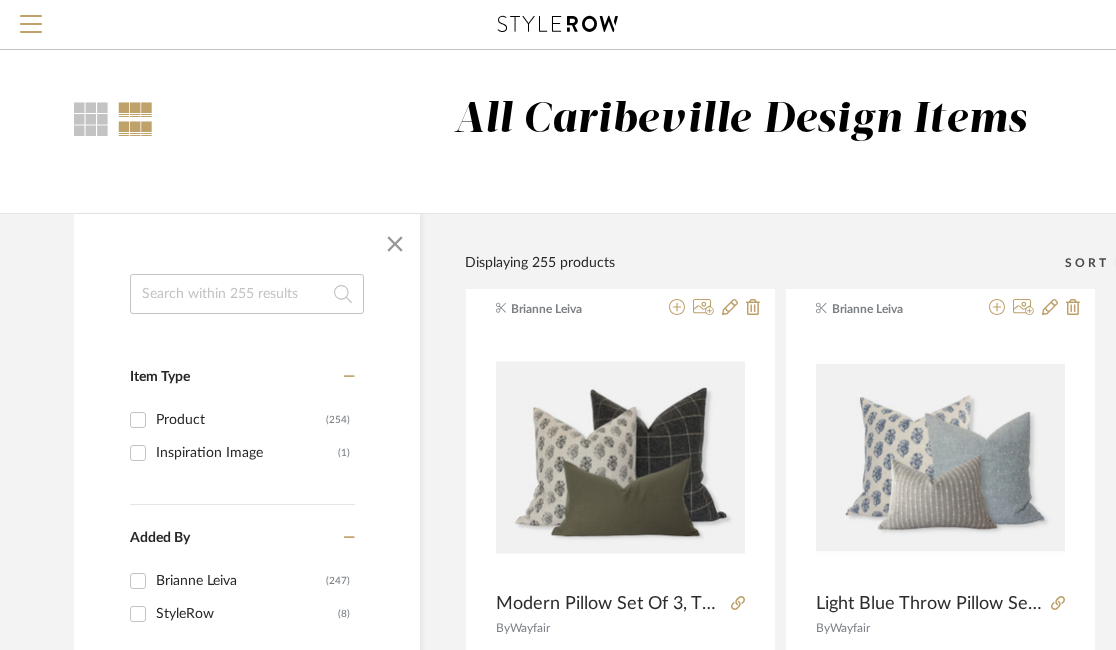 click 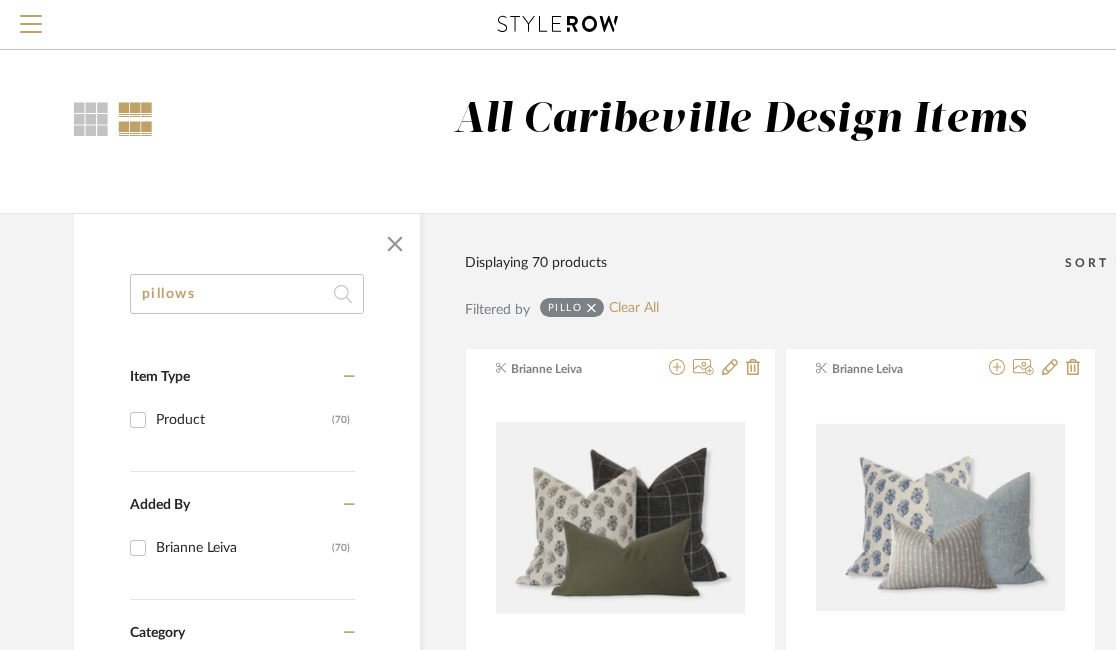 type on "pillows" 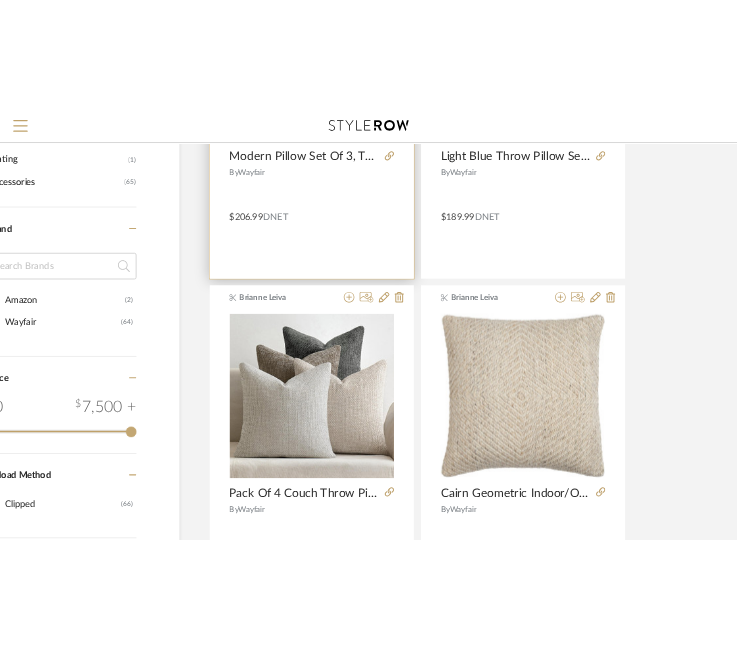 scroll, scrollTop: 530, scrollLeft: 149, axis: both 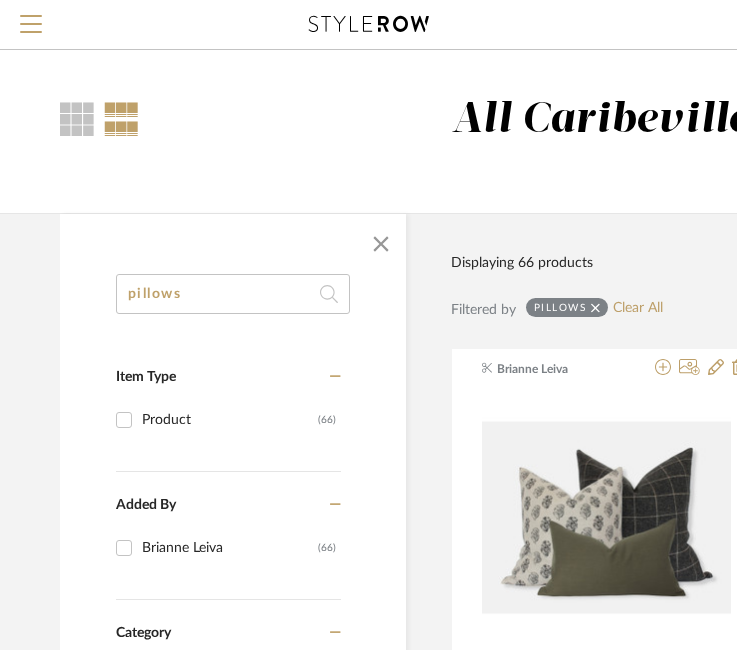 drag, startPoint x: 291, startPoint y: 293, endPoint x: 112, endPoint y: 289, distance: 179.0447 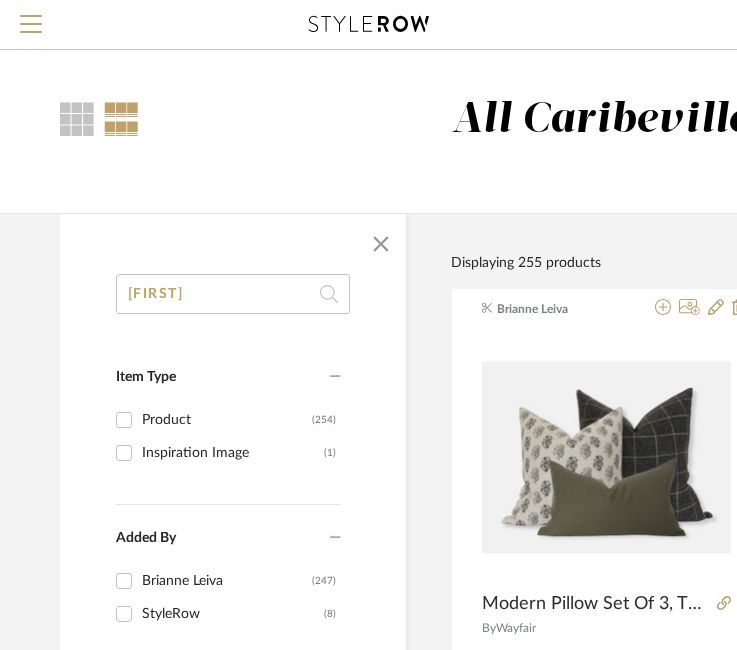 type on "[FIRST]" 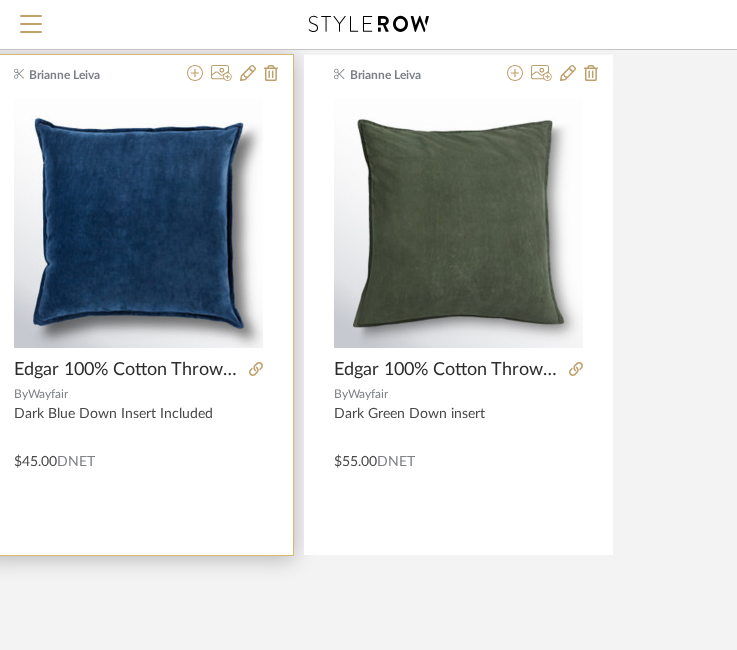 scroll, scrollTop: 286, scrollLeft: 468, axis: both 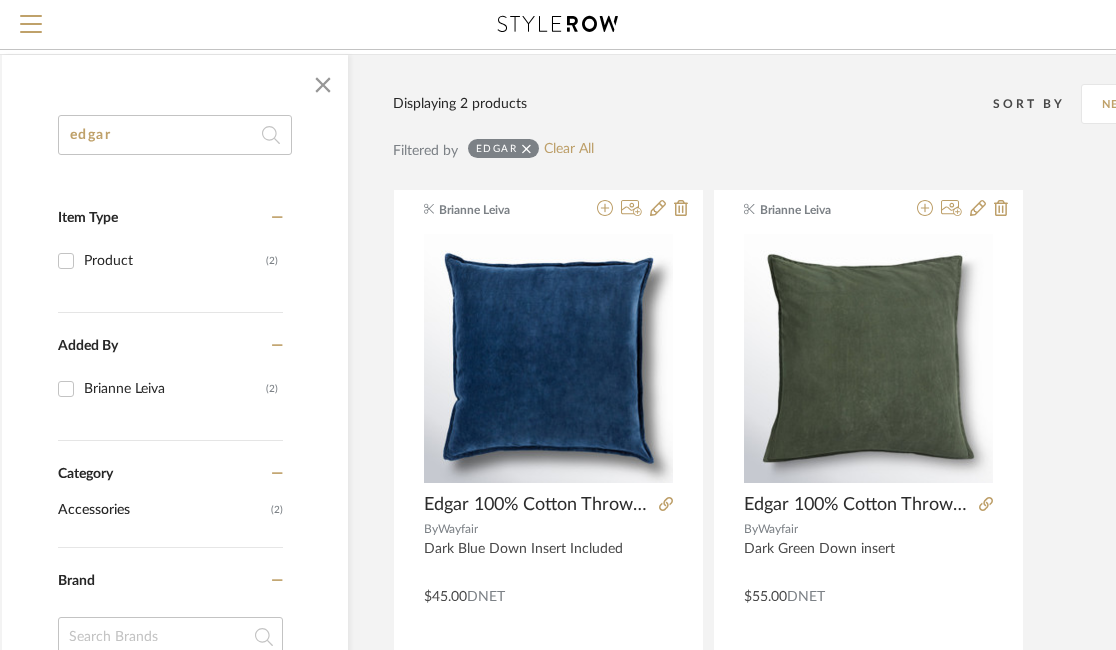 drag, startPoint x: 222, startPoint y: 127, endPoint x: 22, endPoint y: 124, distance: 200.02249 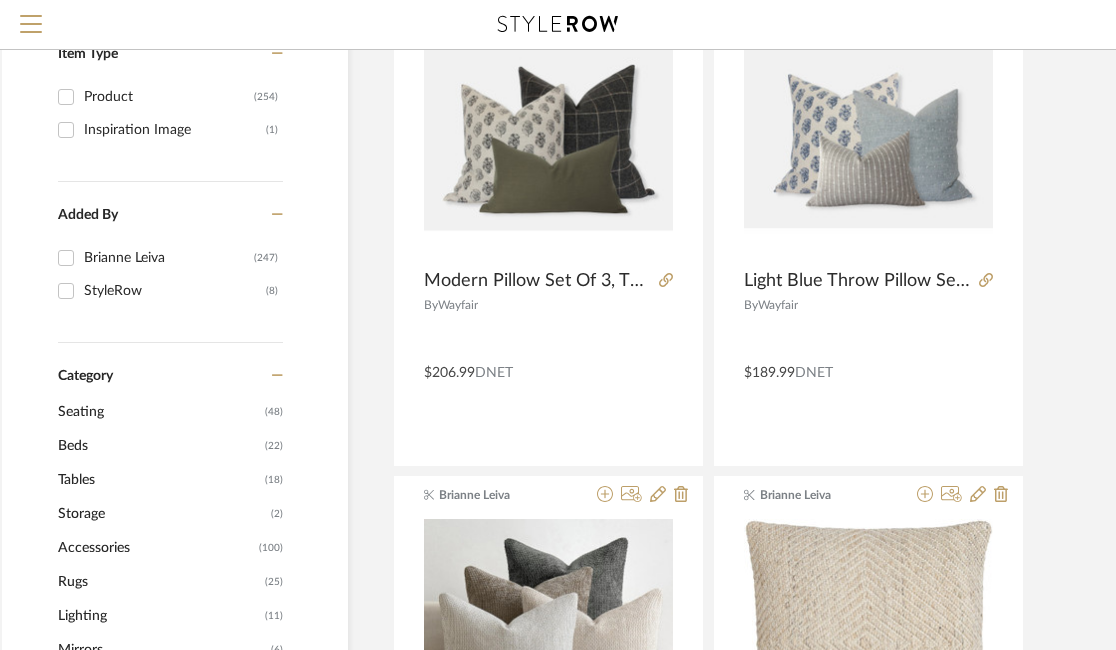scroll, scrollTop: 0, scrollLeft: 72, axis: horizontal 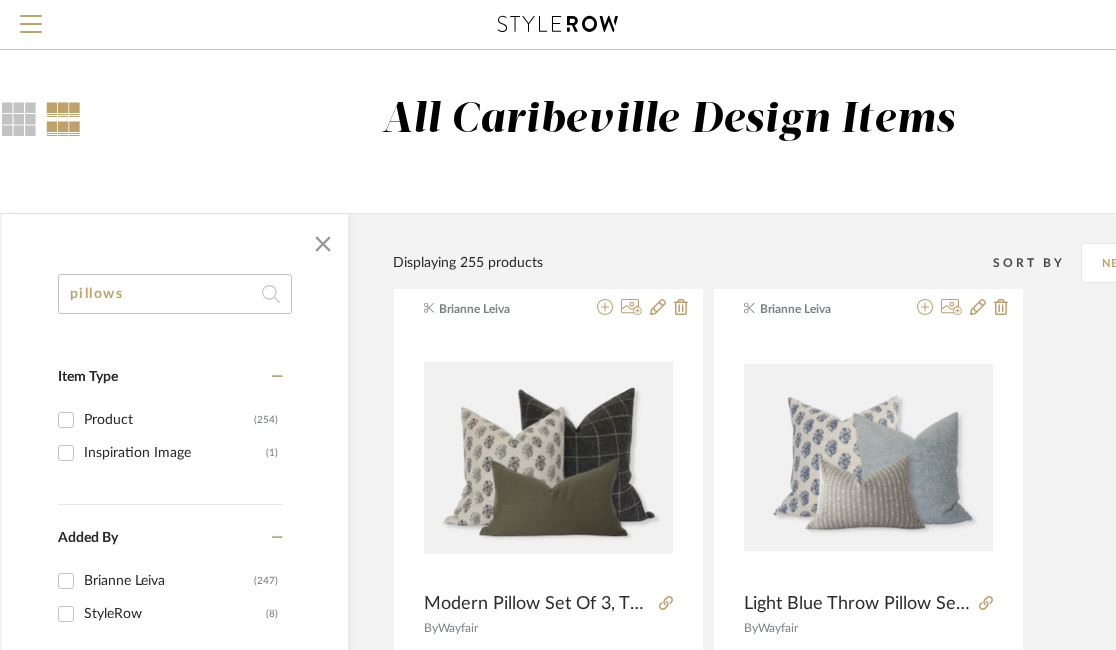 type on "pillows" 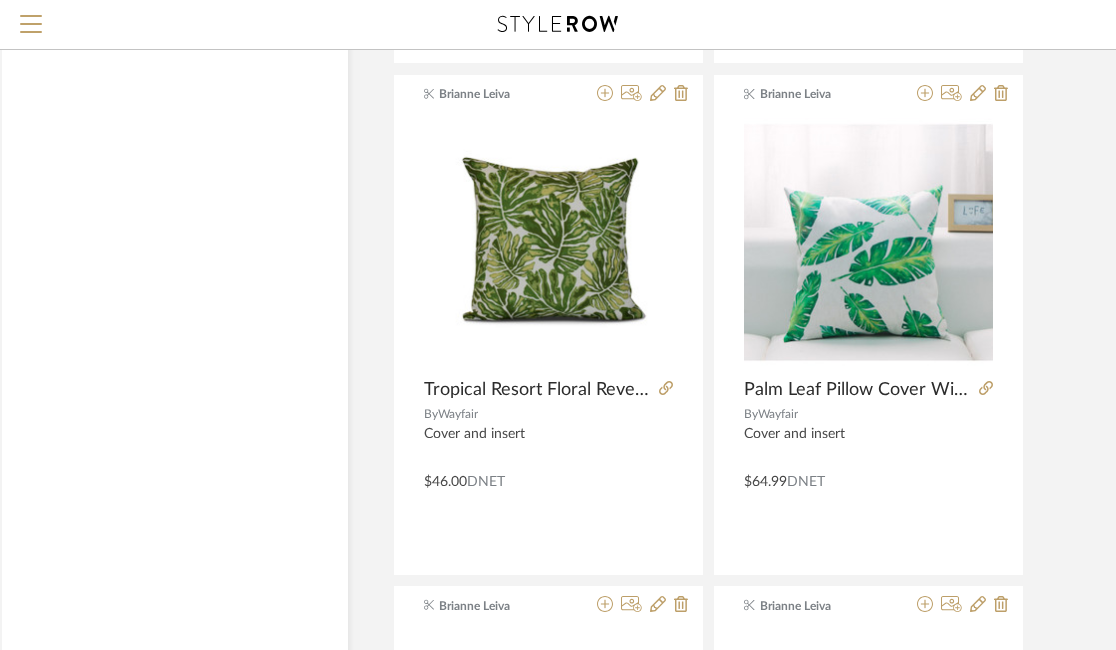 scroll, scrollTop: 3854, scrollLeft: 72, axis: both 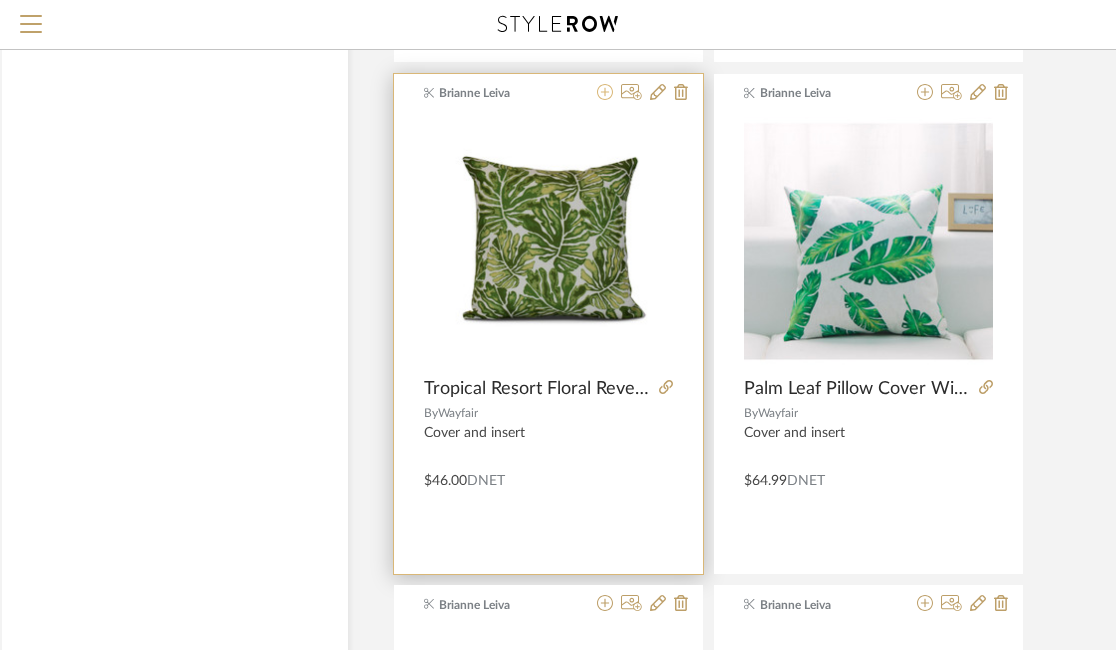 click 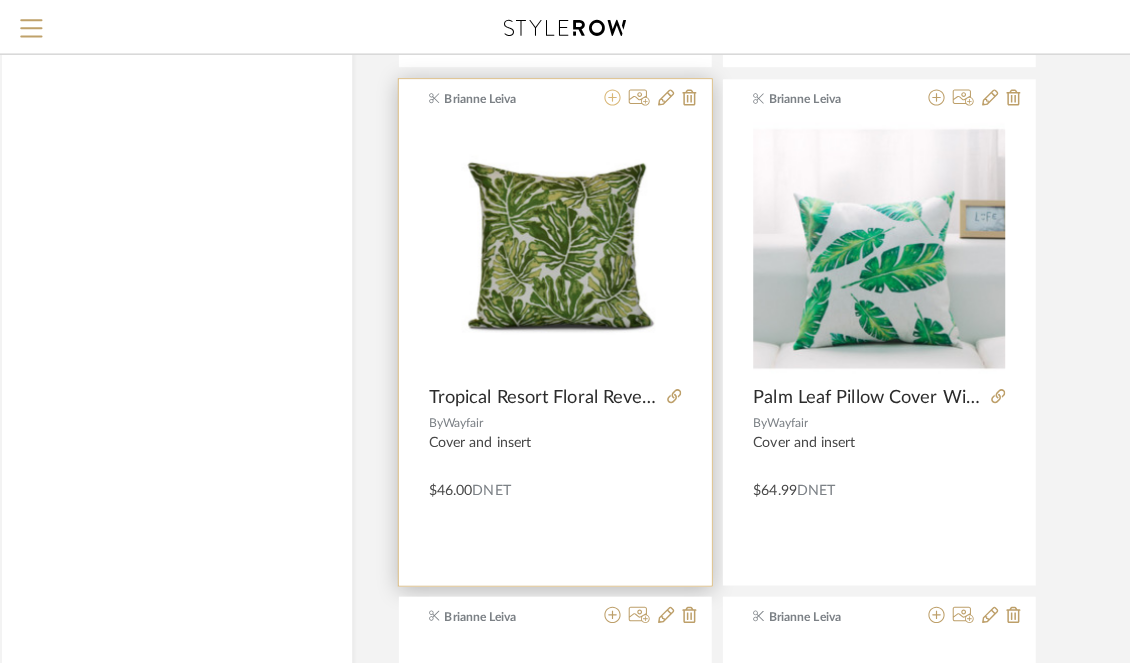 scroll, scrollTop: 0, scrollLeft: 0, axis: both 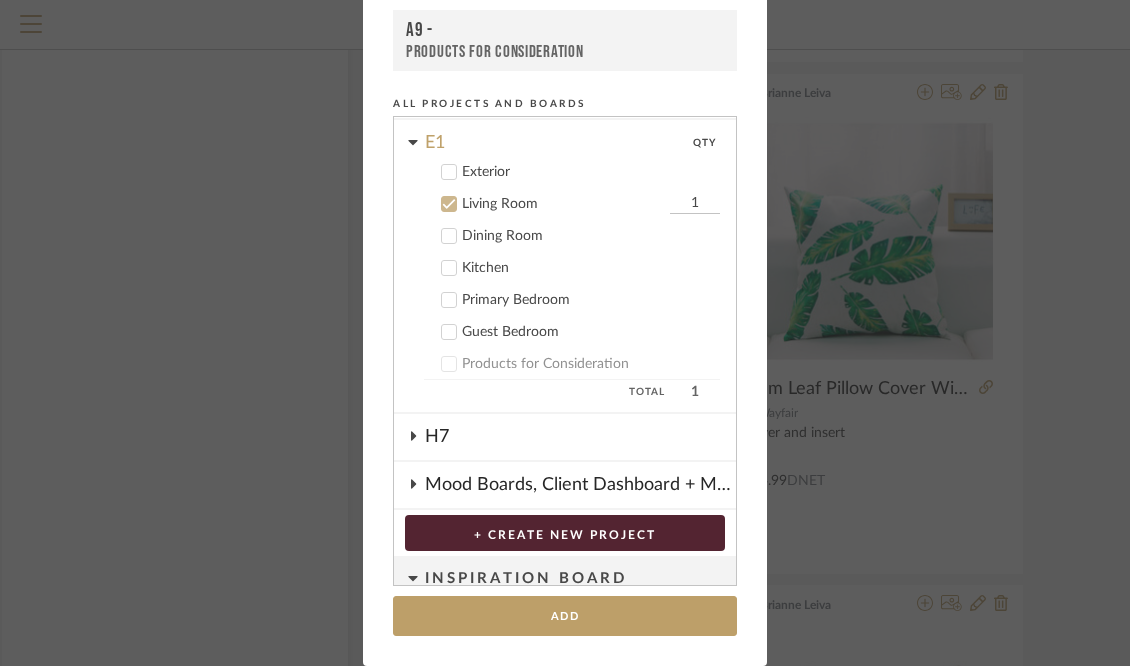 click on "Guest Bedroom" at bounding box center (591, 332) 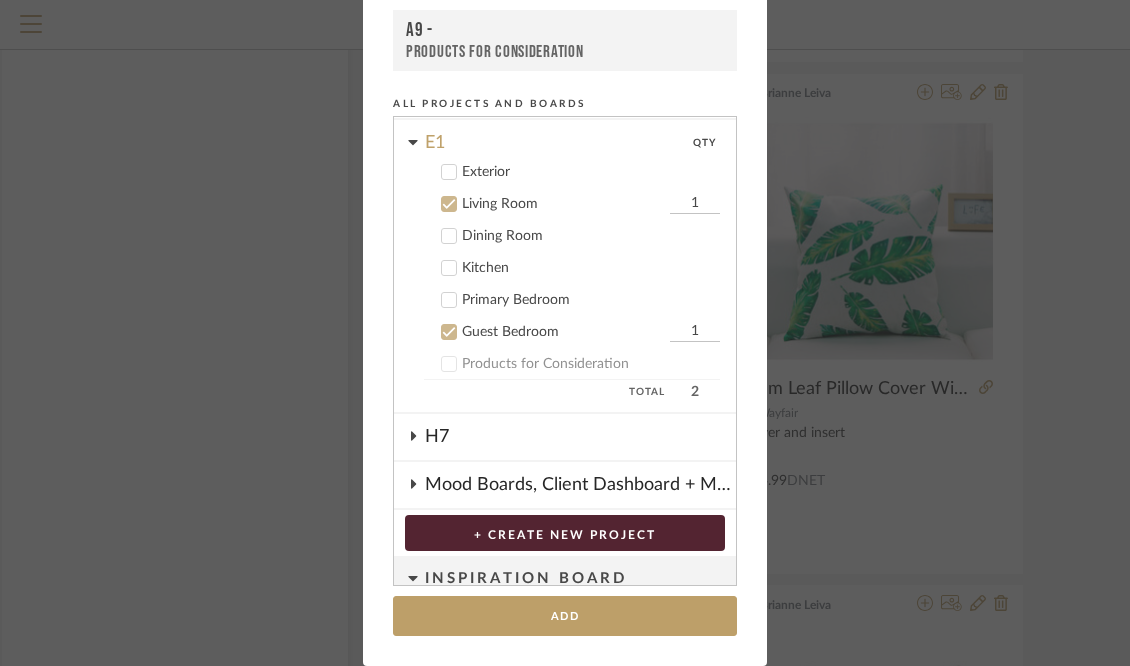 click 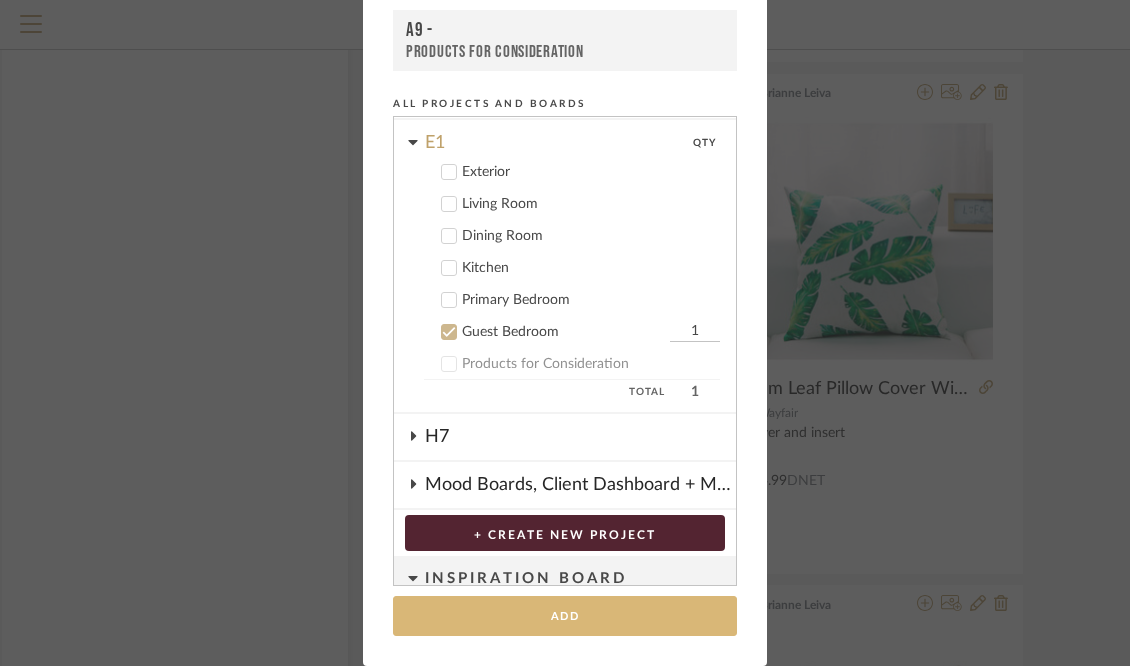 click on "Add" at bounding box center [565, 616] 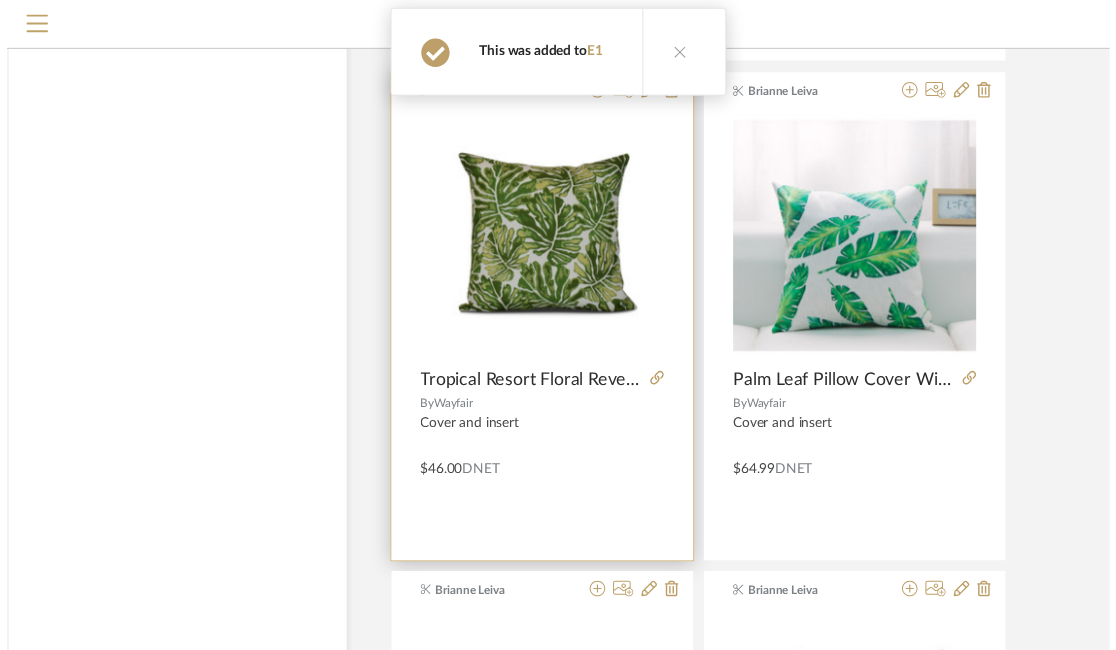 scroll, scrollTop: 3854, scrollLeft: 72, axis: both 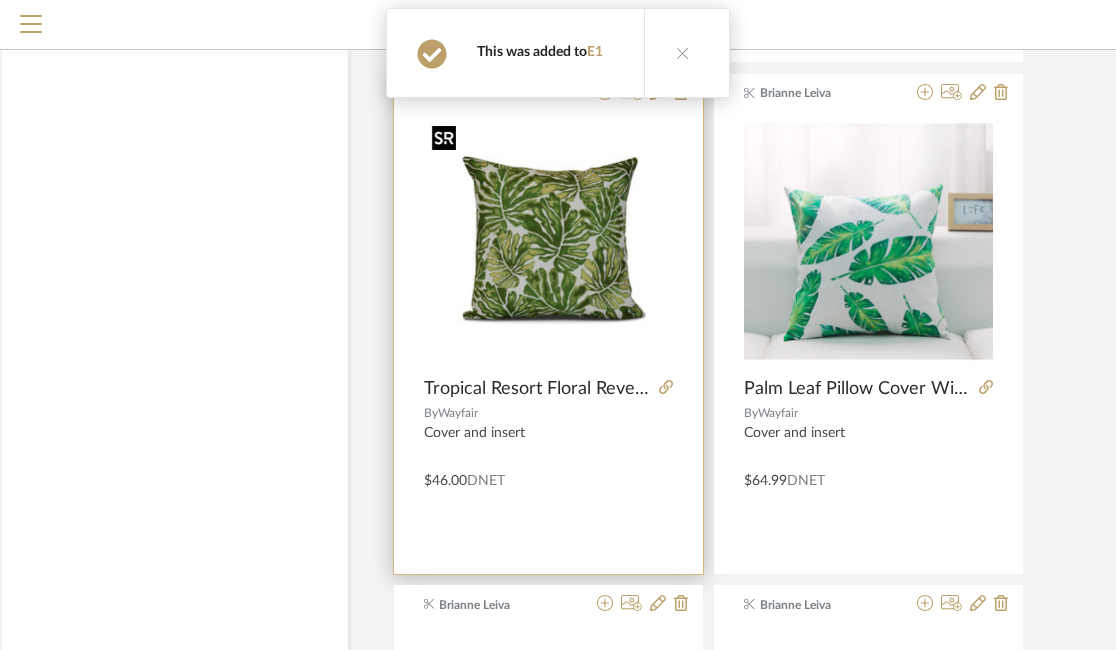 click at bounding box center (548, 241) 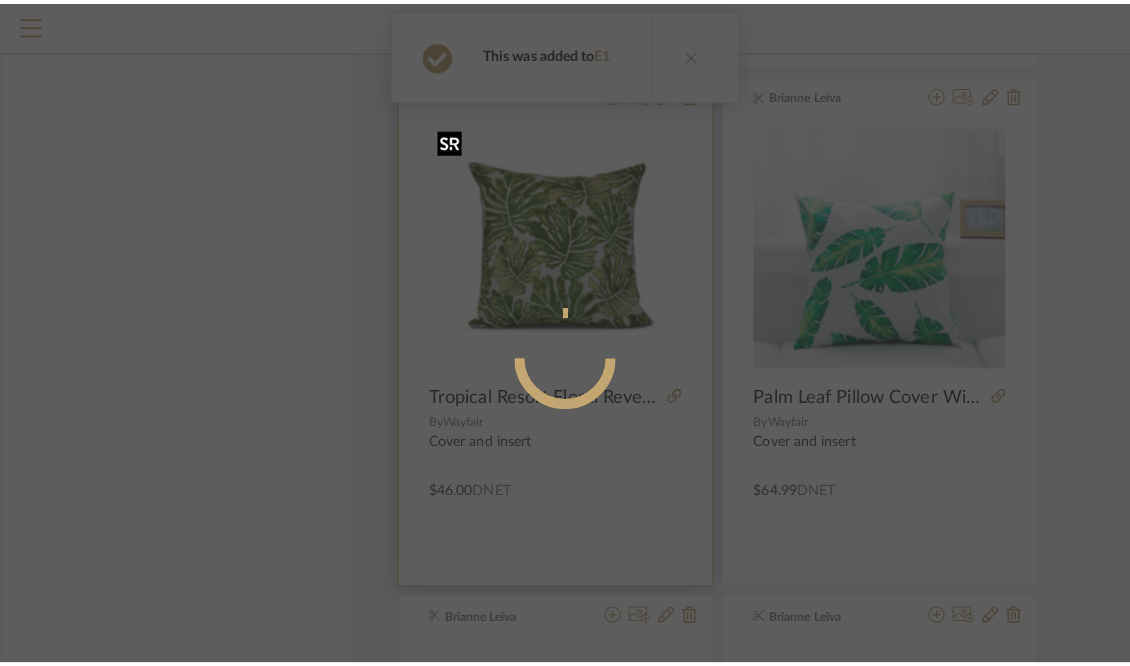 scroll, scrollTop: 0, scrollLeft: 0, axis: both 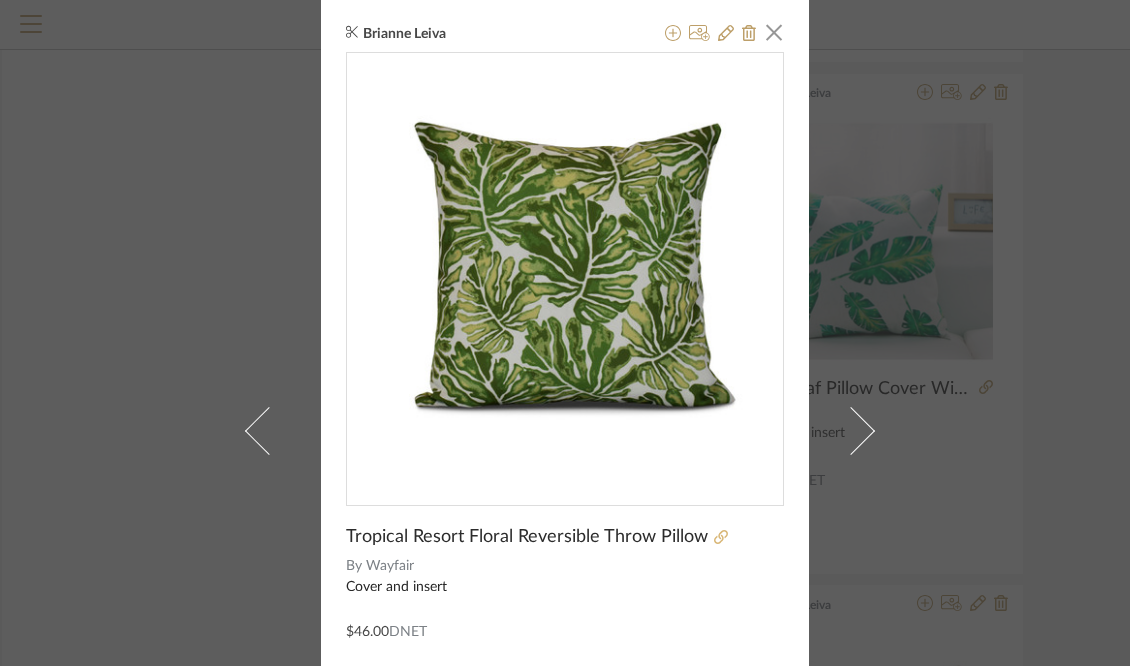 click 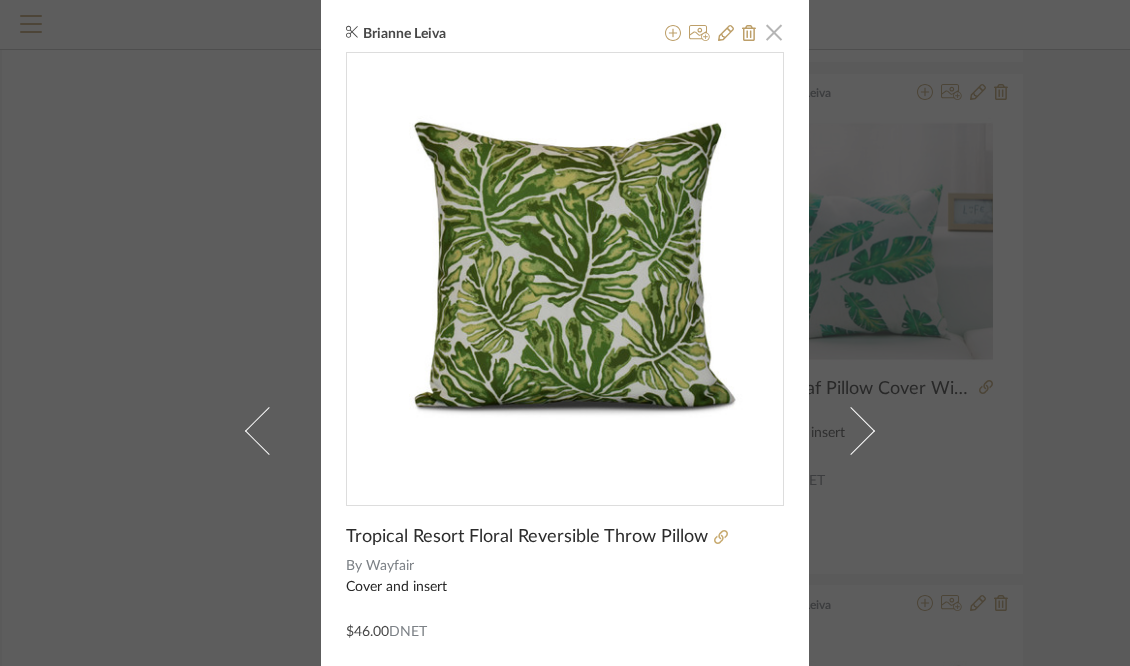 click 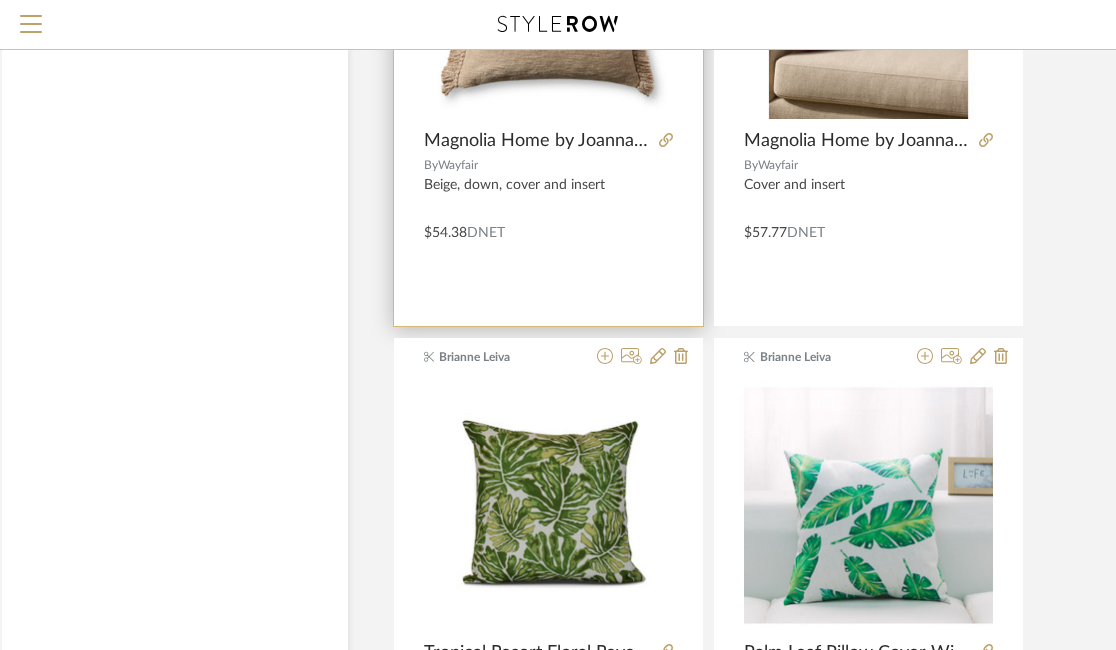 scroll, scrollTop: 3601, scrollLeft: 72, axis: both 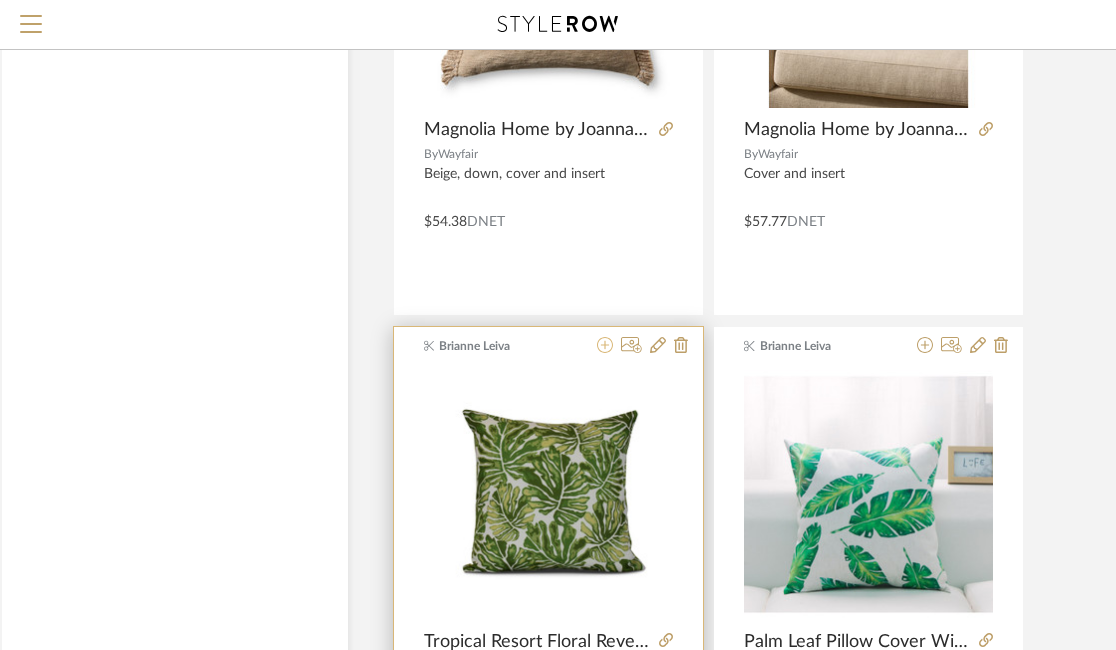click 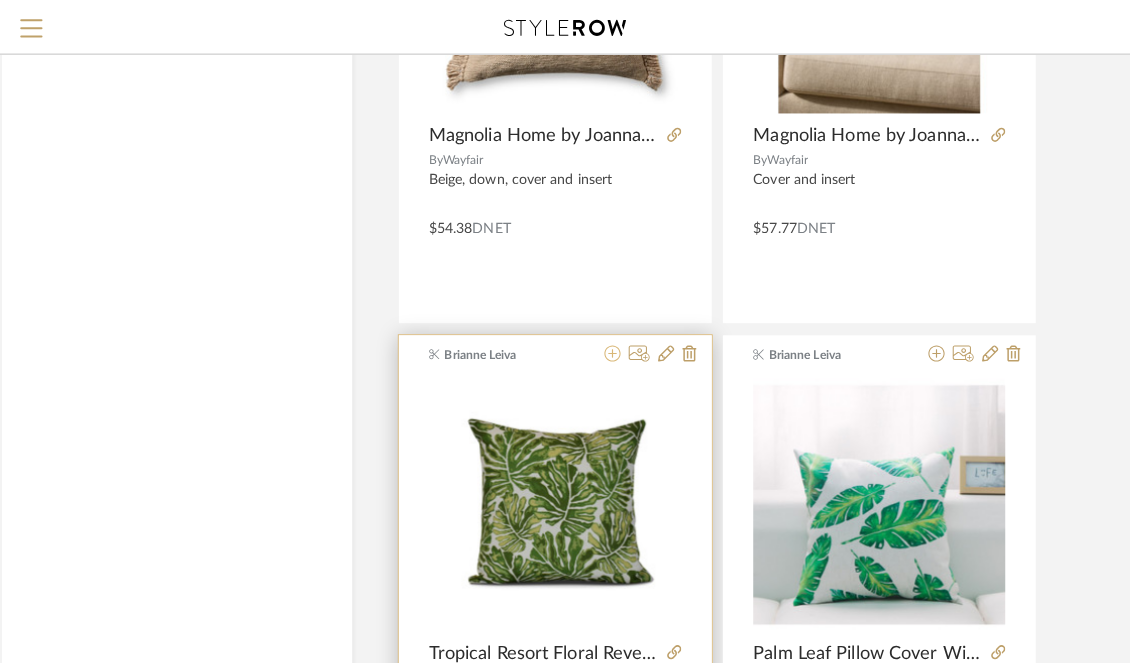 scroll, scrollTop: 0, scrollLeft: 0, axis: both 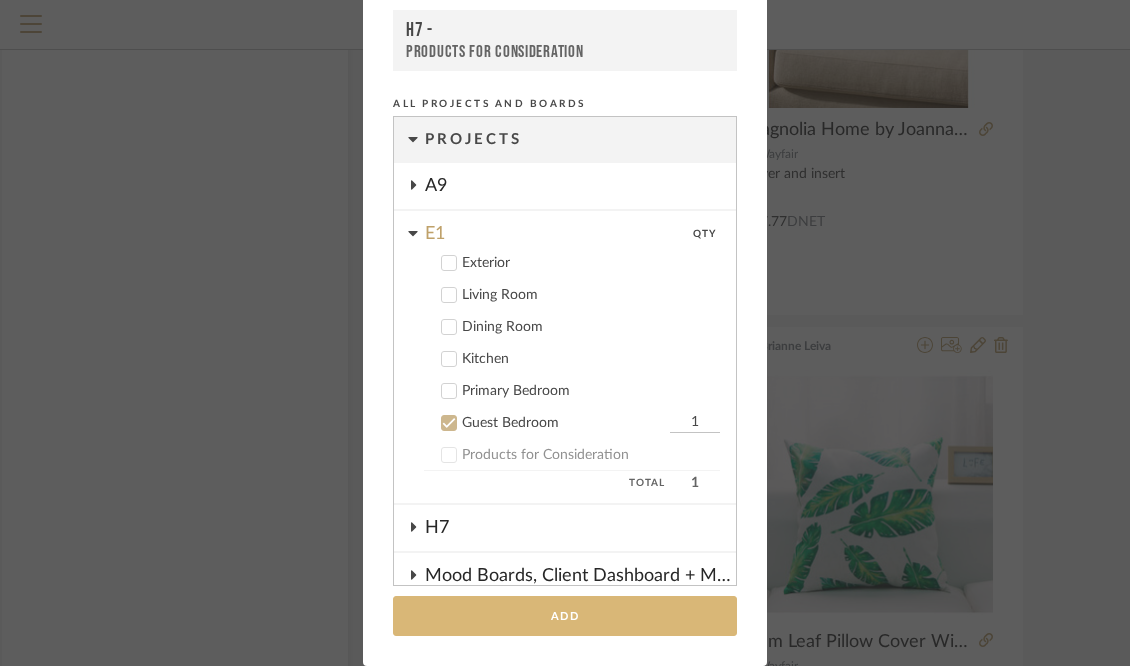 click on "Add" at bounding box center (565, 616) 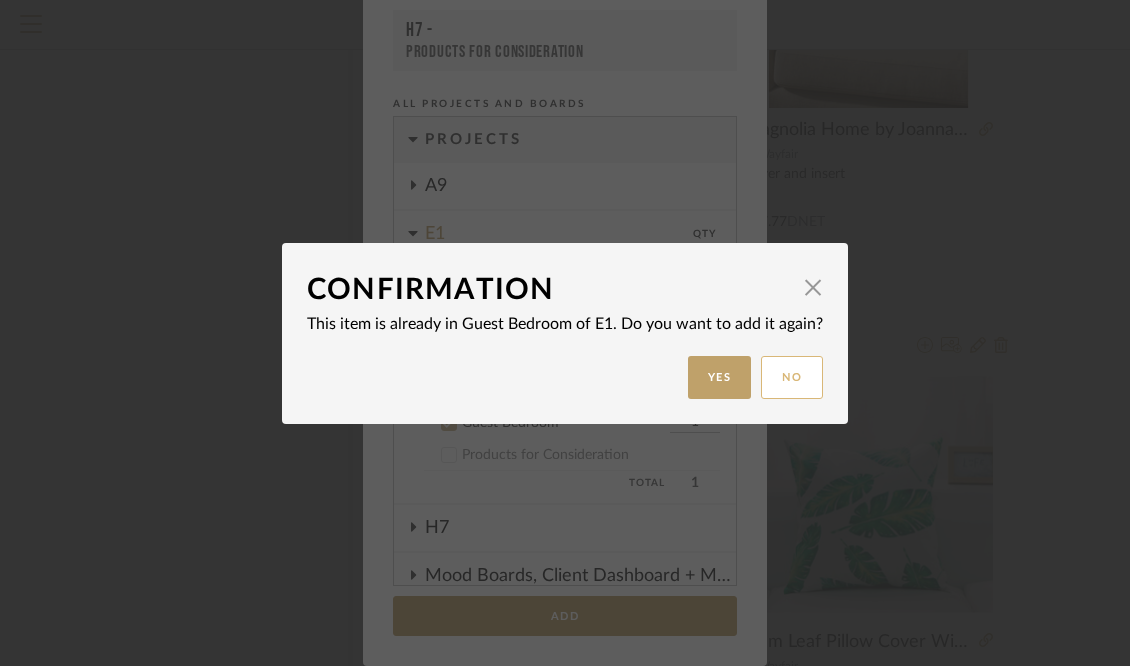 click on "No" at bounding box center [792, 377] 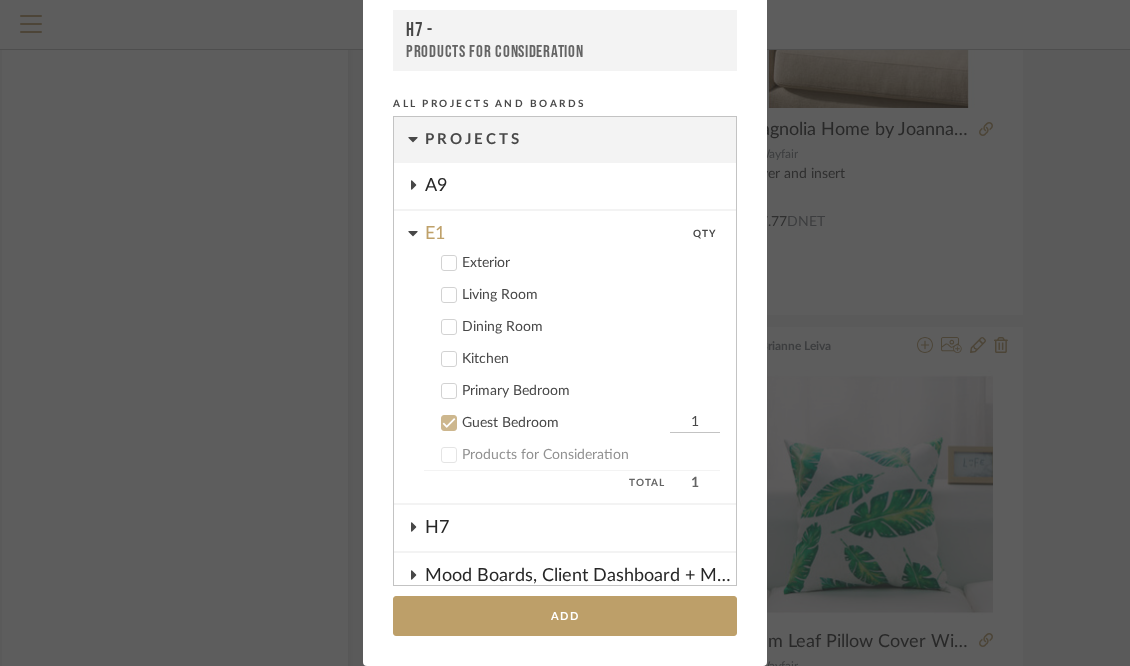 click on "Add to Projects Recent Projects, Rooms, or Boards E1 - Guest Bedroom E1 - Living Room H7 - Products for Consideration All Projects and Boards  Projects   A9   E1  QTY  Exterior   Living Room   Dining Room   Kitchen   Primary Bedroom   Guest Bedroom  1  Products for Consideration  Total 1  H7   Mood Boards, Client Dashboard + More   + CREATE NEW PROJECT   Inspiration Board   Bathroom   Bedroom   Dining Room   Kitchen   Living Room  + Create New Board...  Add" at bounding box center (565, 333) 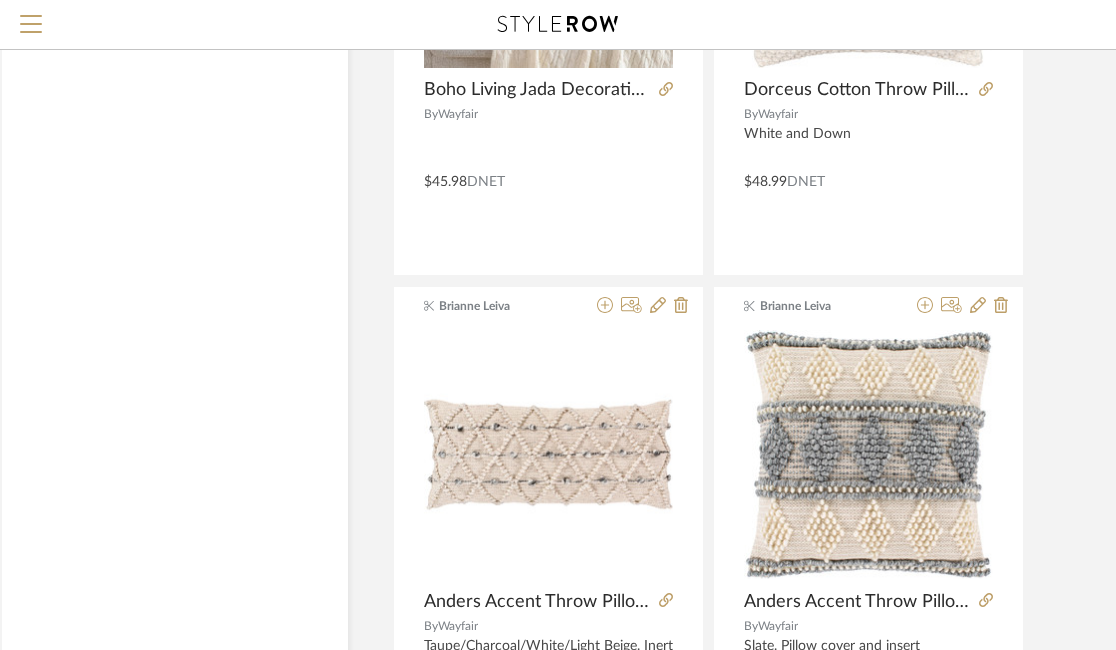 scroll, scrollTop: 9105, scrollLeft: 72, axis: both 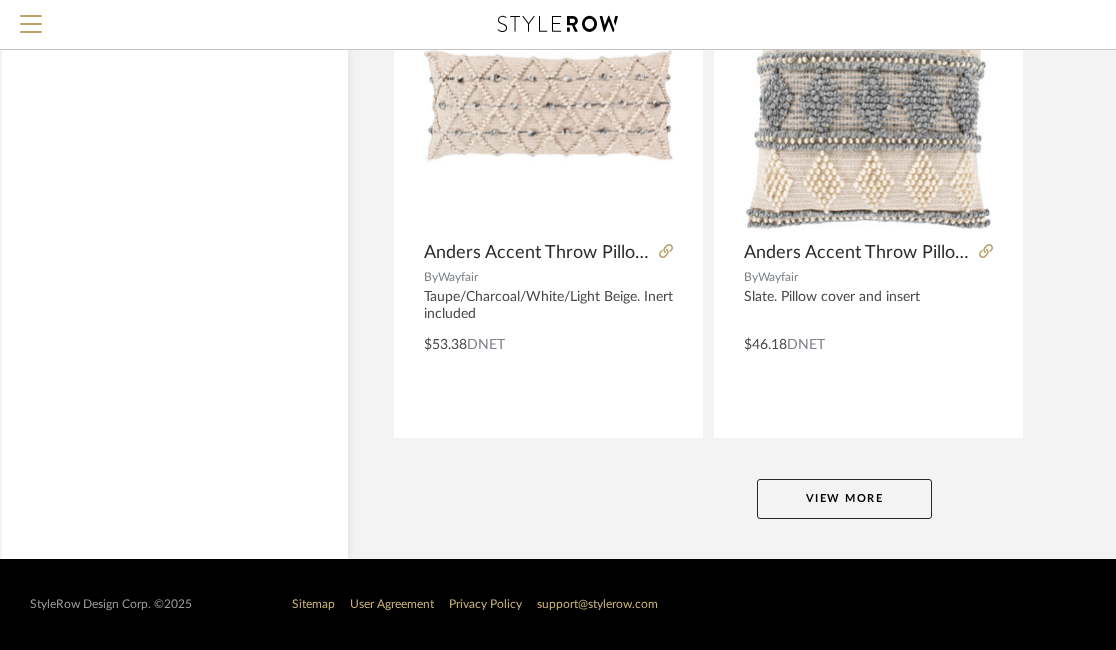 click on "View More" 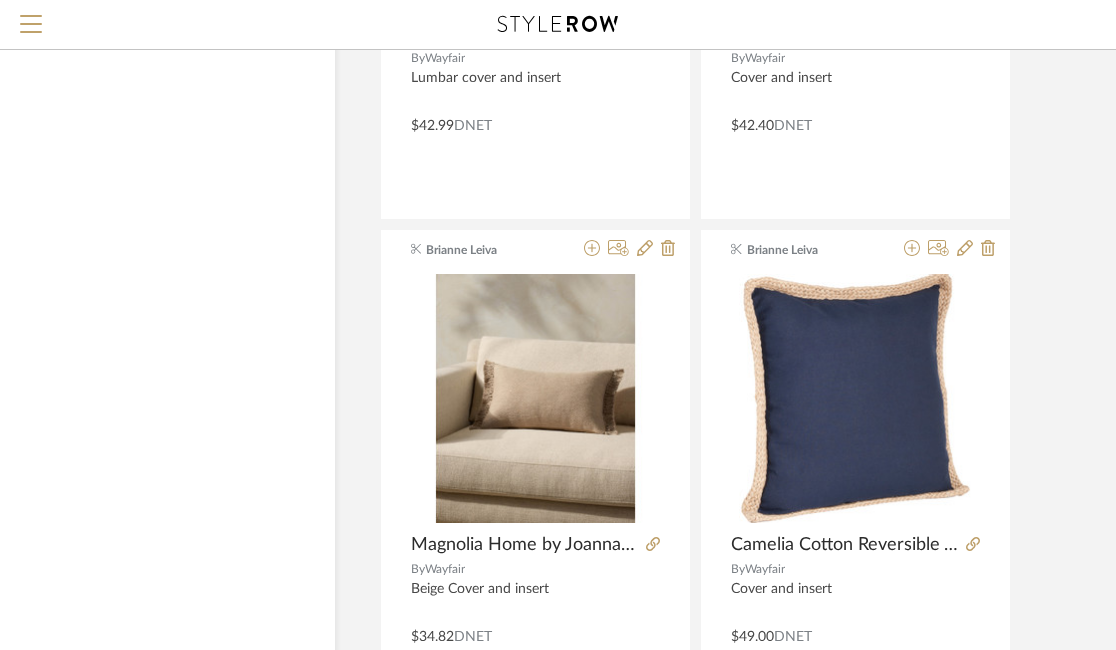 scroll, scrollTop: 5233, scrollLeft: 85, axis: both 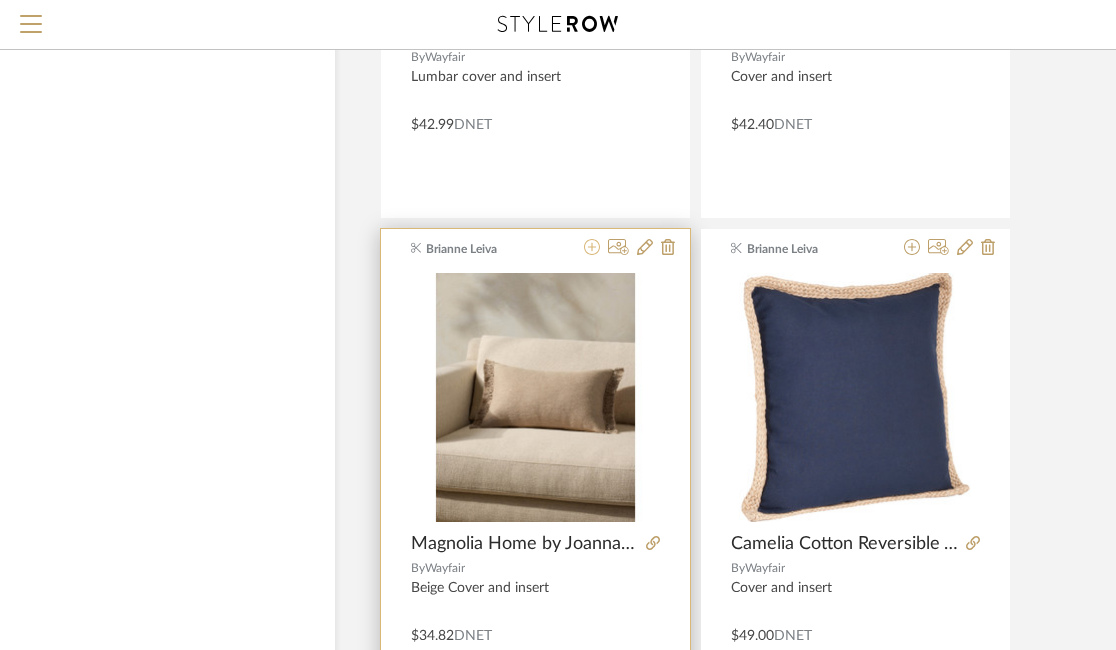 click 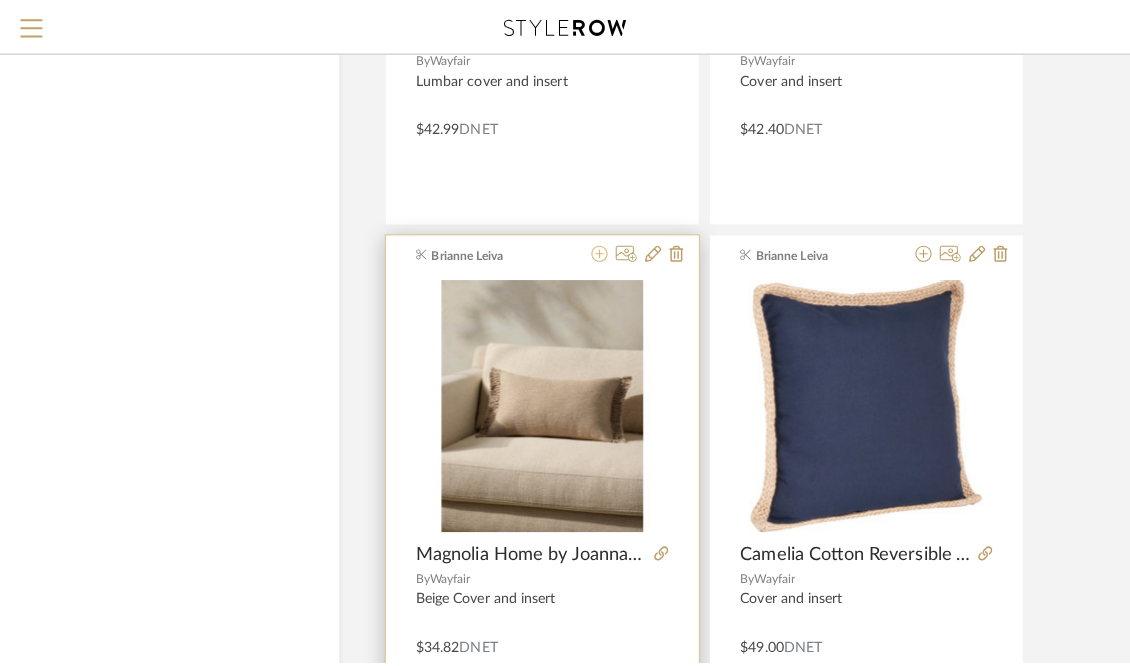 scroll, scrollTop: 0, scrollLeft: 0, axis: both 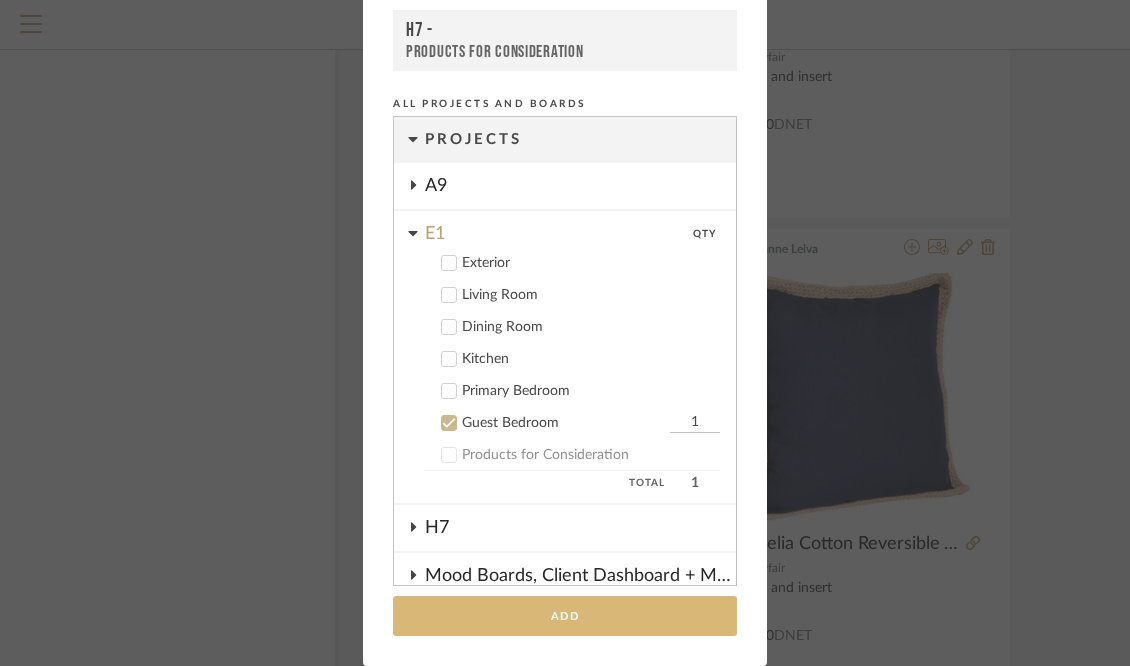 click on "Add" at bounding box center (565, 616) 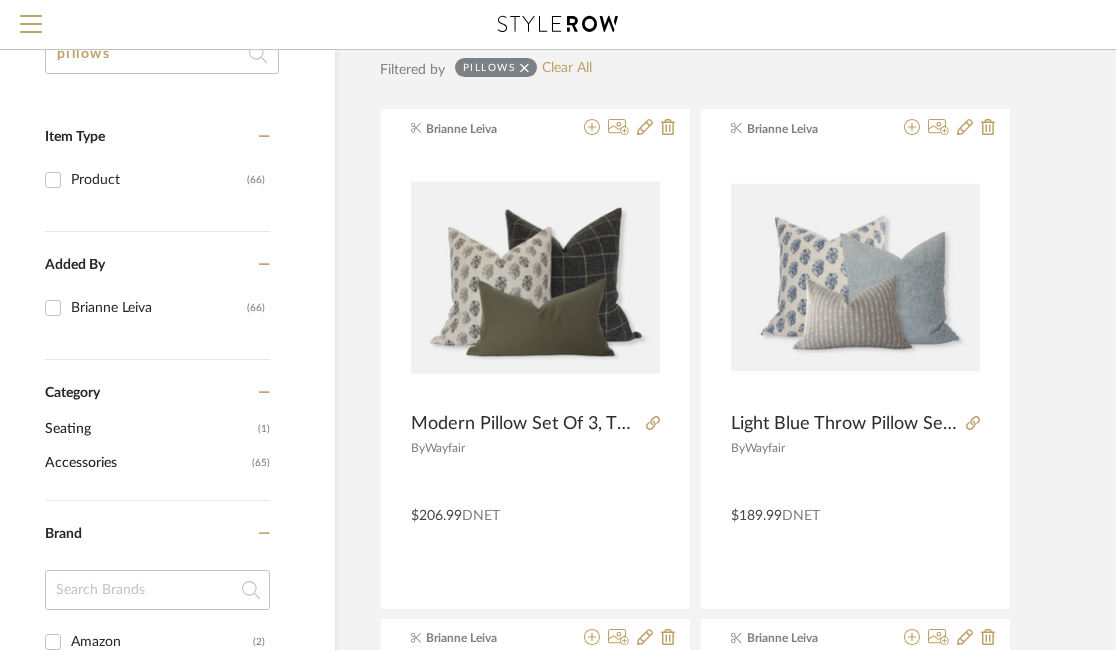 scroll, scrollTop: 0, scrollLeft: 85, axis: horizontal 